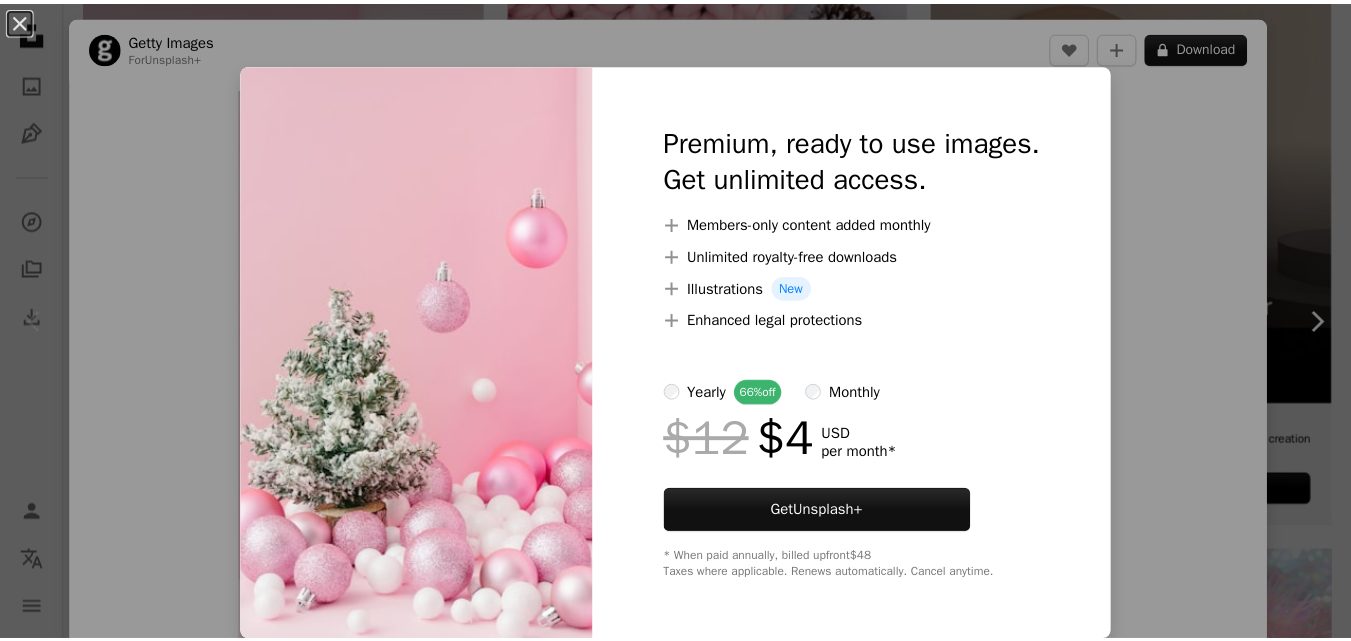 scroll, scrollTop: 500, scrollLeft: 0, axis: vertical 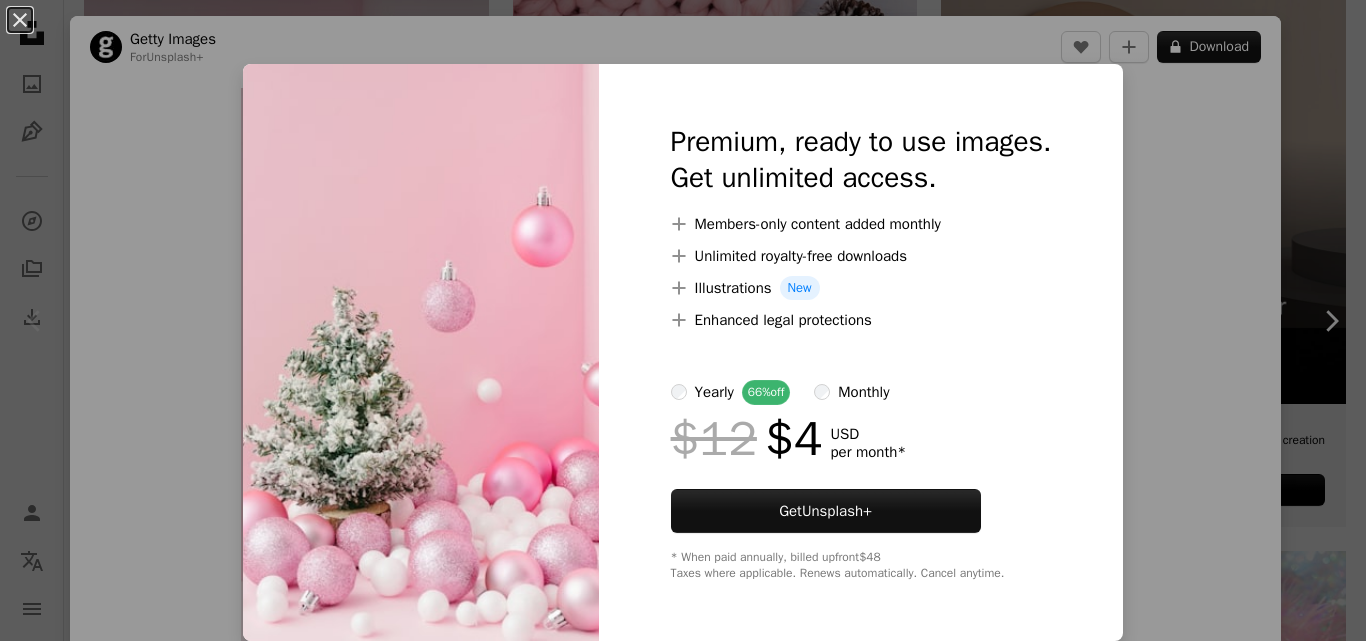 click on "An X shape Premium, ready to use images. Get unlimited access. A plus sign Members-only content added monthly A plus sign Unlimited royalty-free downloads A plus sign Illustrations  New A plus sign Enhanced legal protections yearly 66%  off monthly $12   $4 USD per month * Get  Unsplash+ * When paid annually, billed upfront  $48 Taxes where applicable. Renews automatically. Cancel anytime." at bounding box center [683, 320] 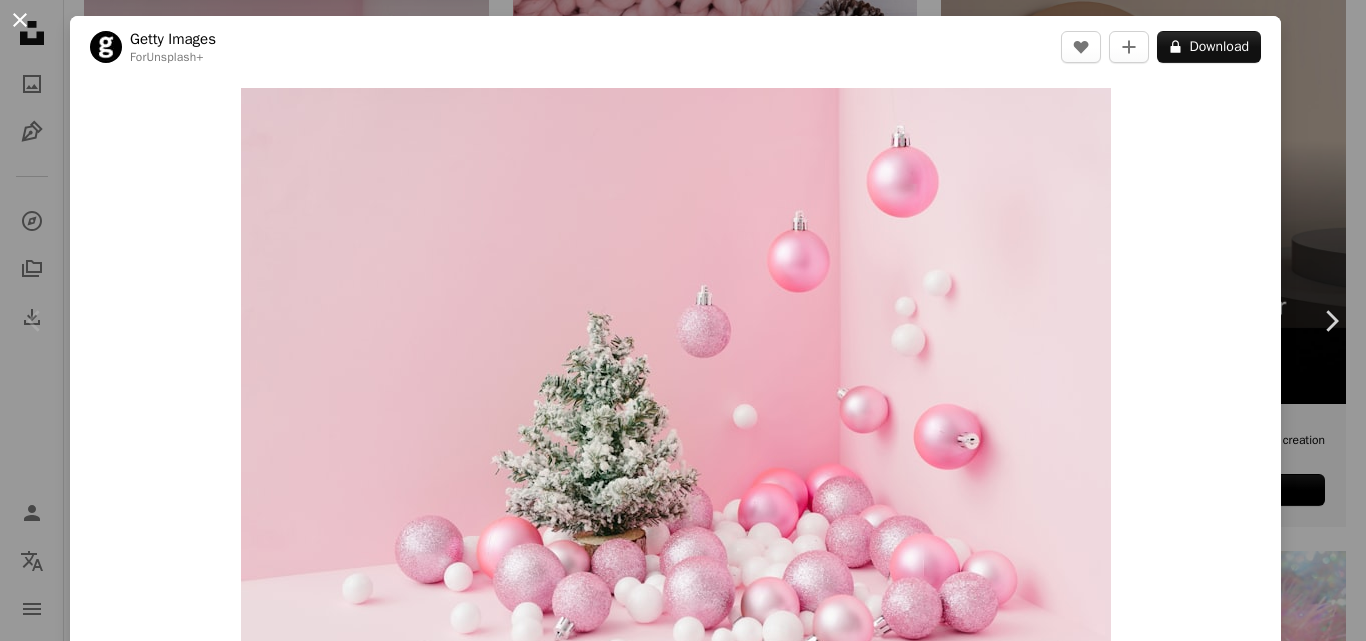 click on "An X shape" at bounding box center [20, 20] 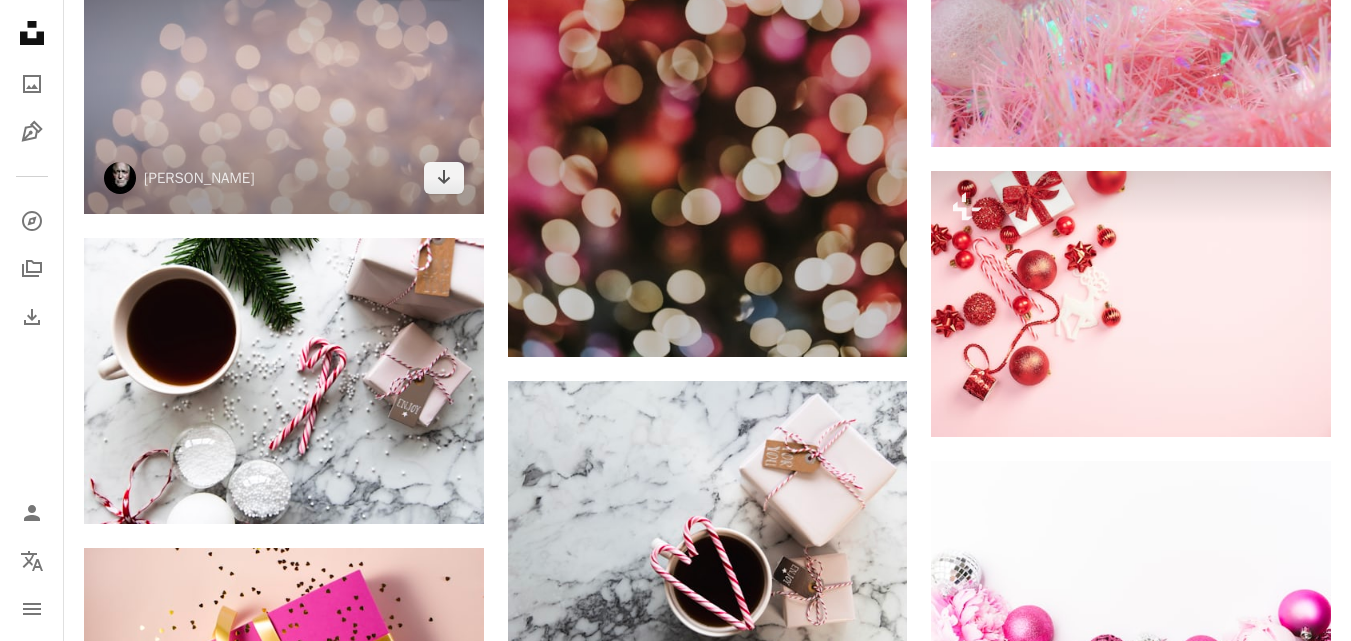 scroll, scrollTop: 1000, scrollLeft: 0, axis: vertical 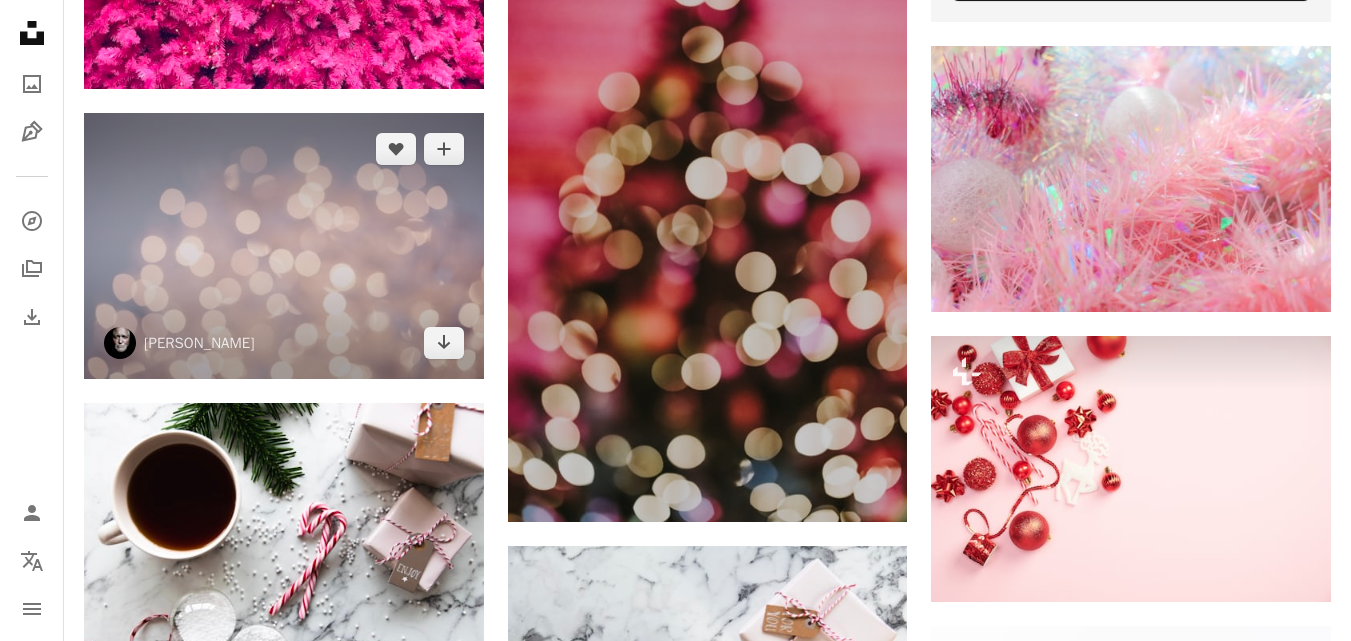 click at bounding box center [284, 246] 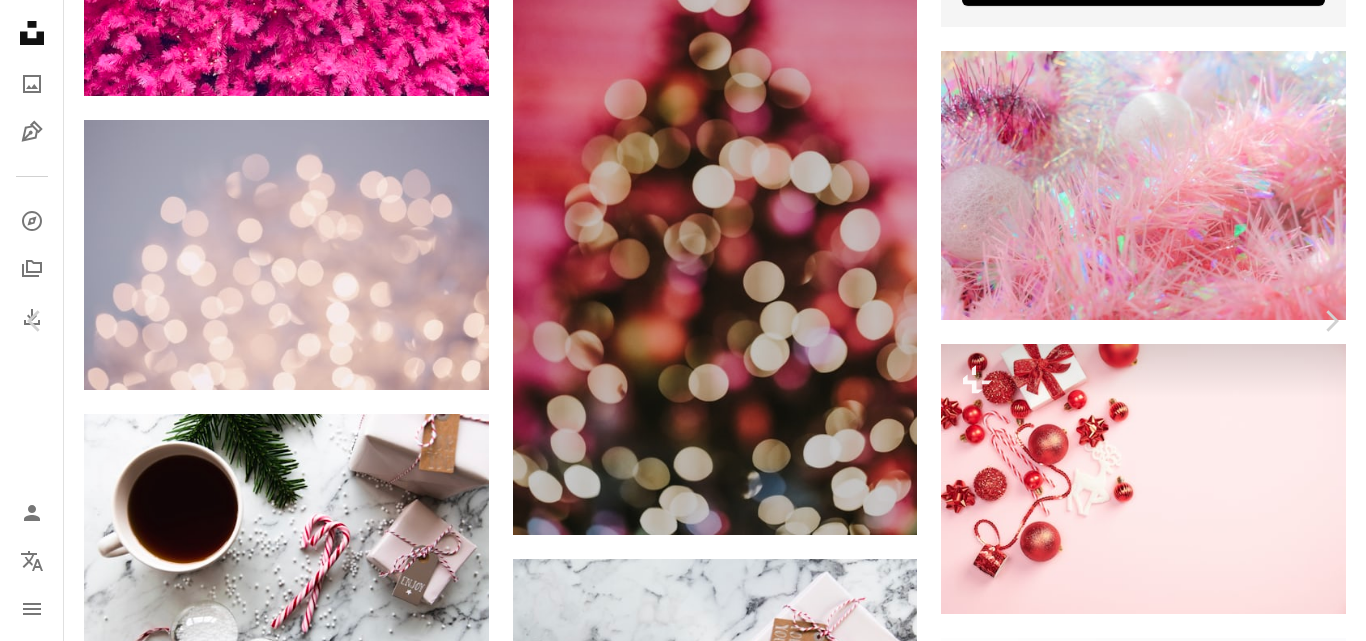 click on "Chevron down" 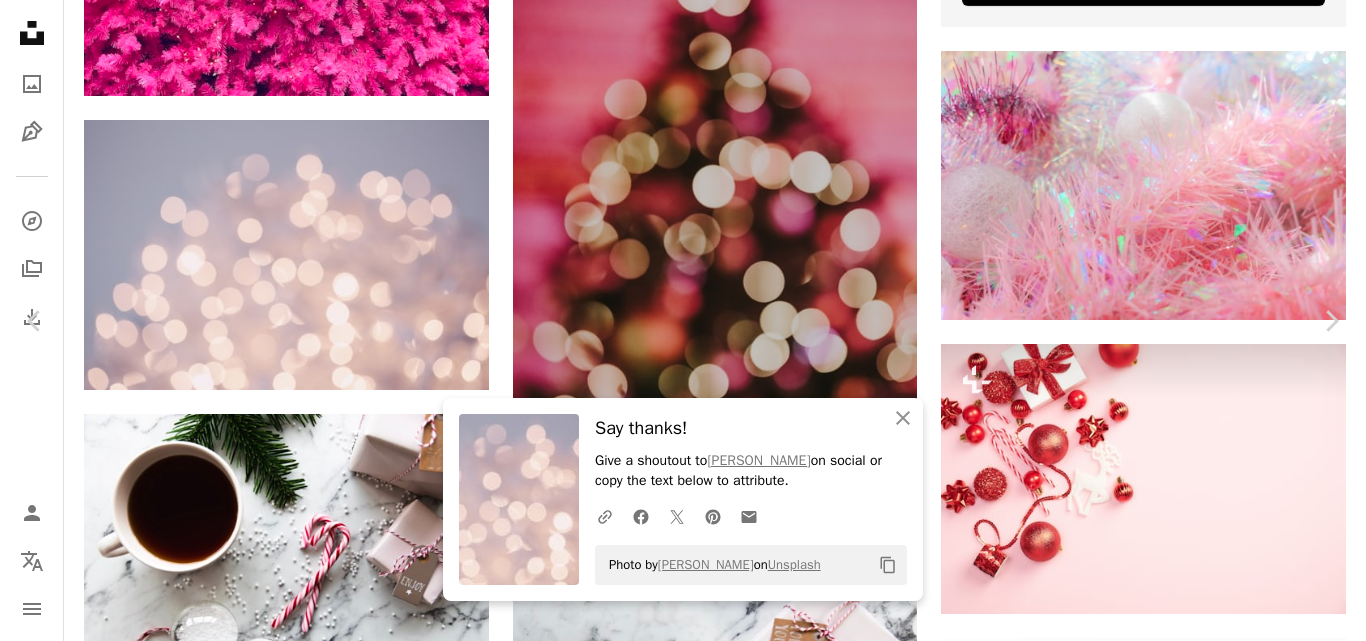 click on "An X shape" at bounding box center (20, 20) 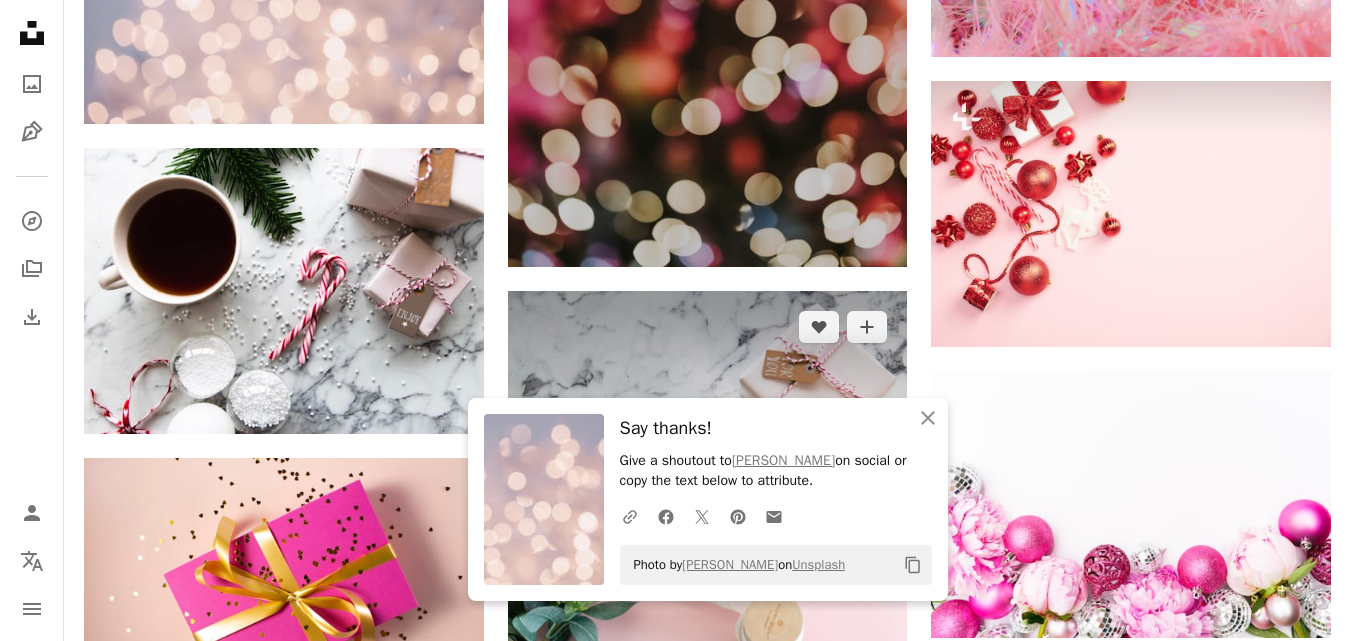 scroll, scrollTop: 1300, scrollLeft: 0, axis: vertical 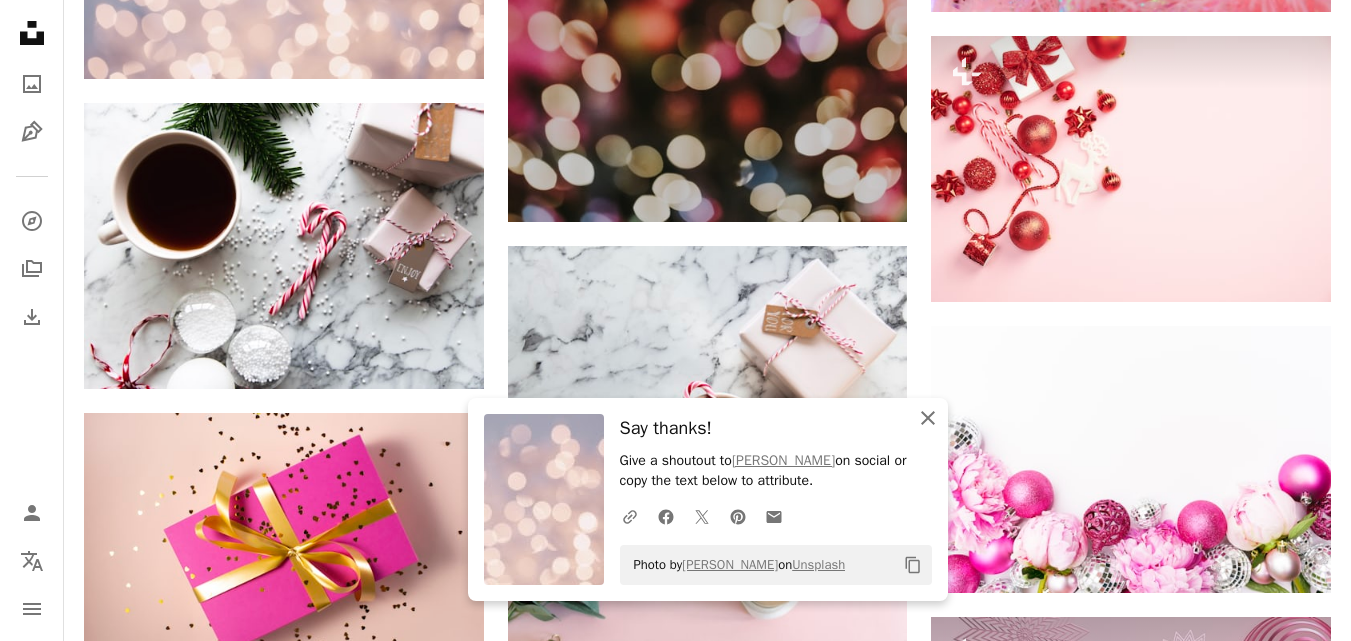 click on "An X shape" 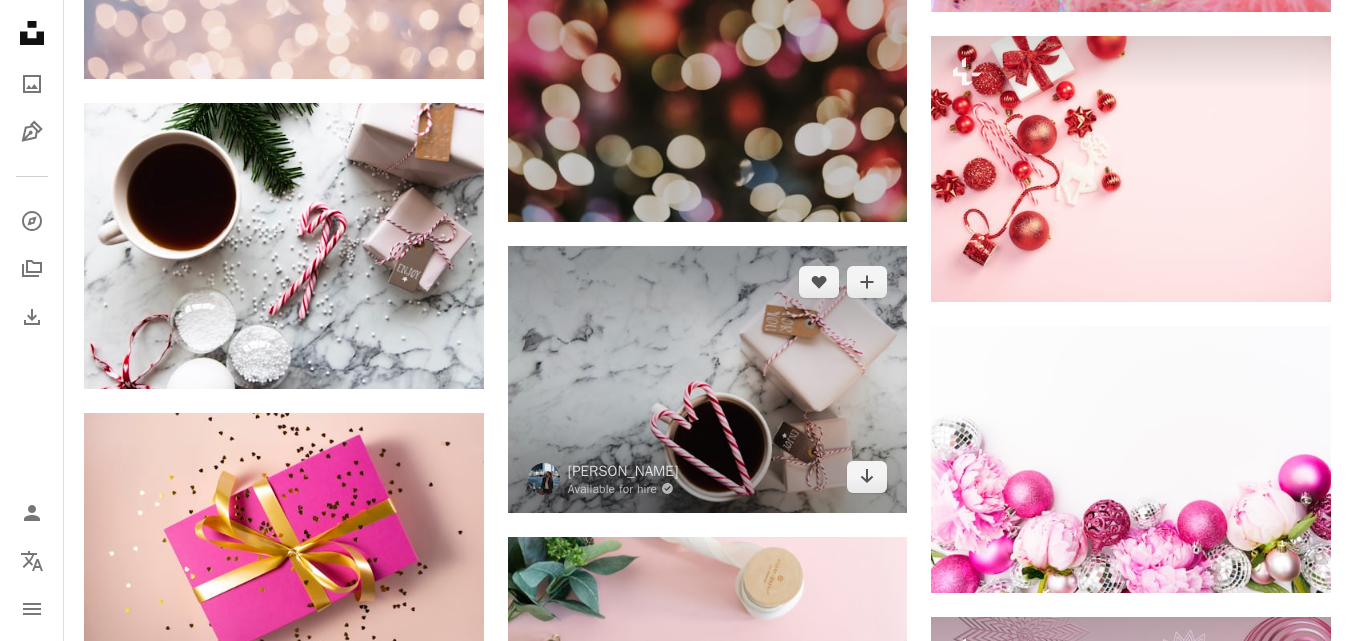 click at bounding box center [708, 379] 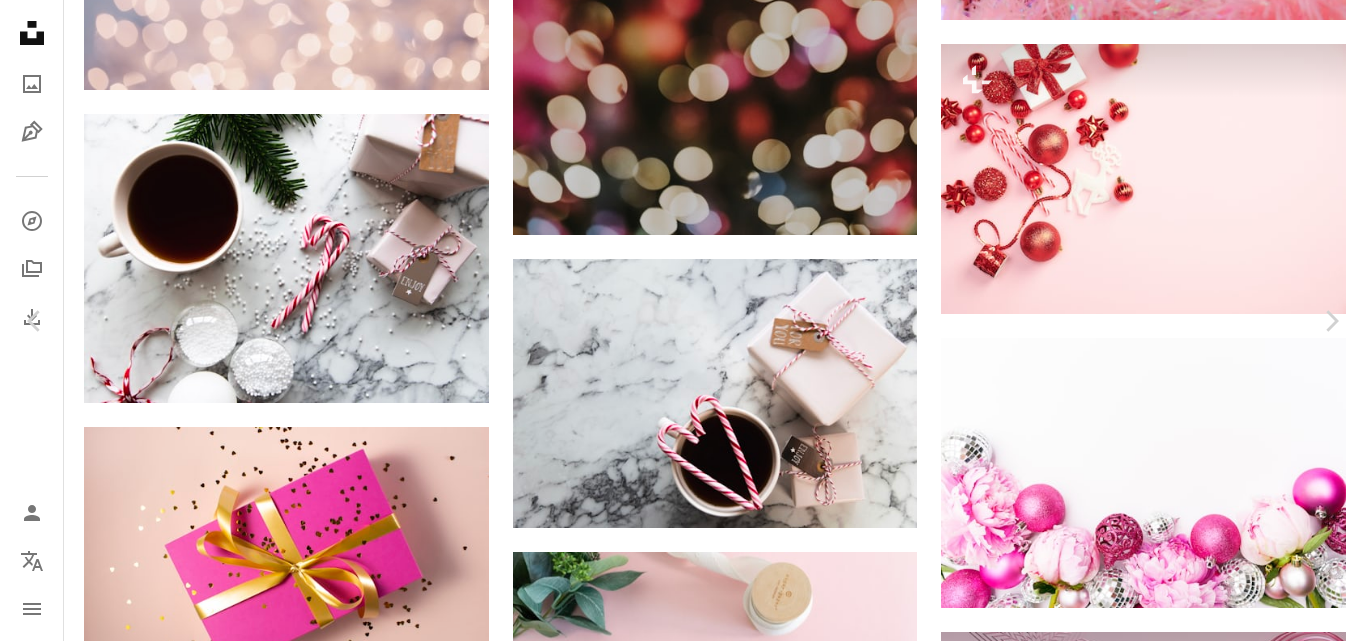 click on "Chevron down" 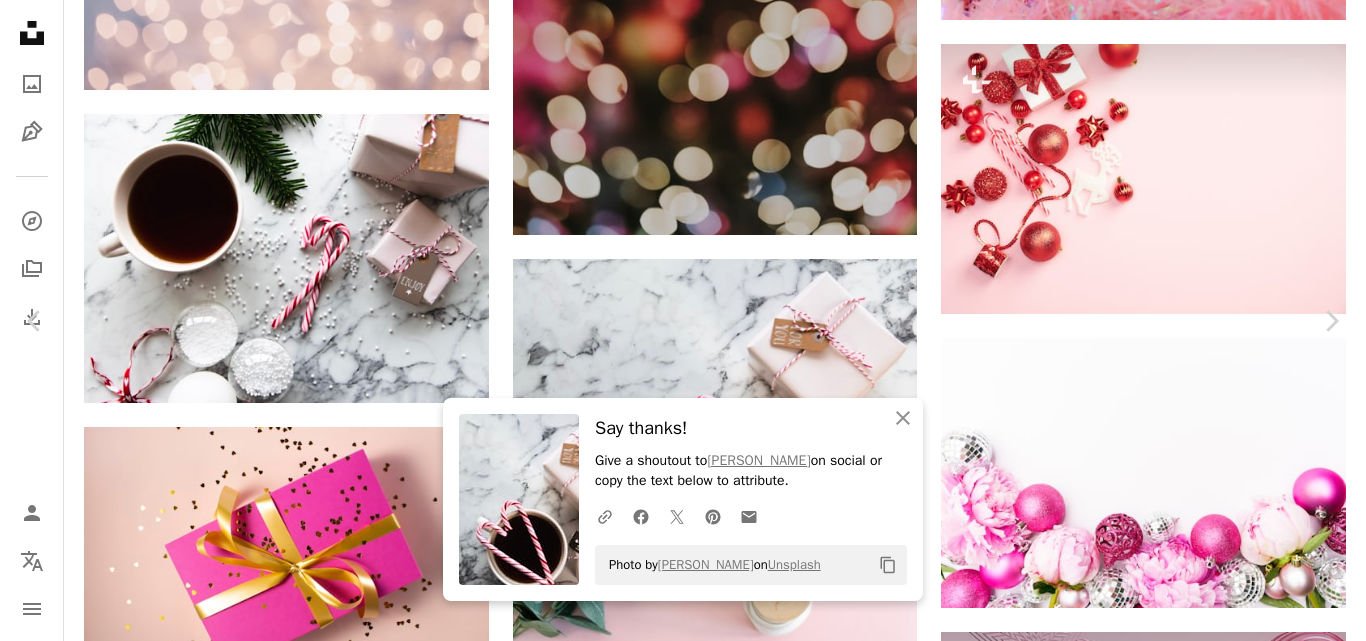 click on "An X shape" at bounding box center (20, 20) 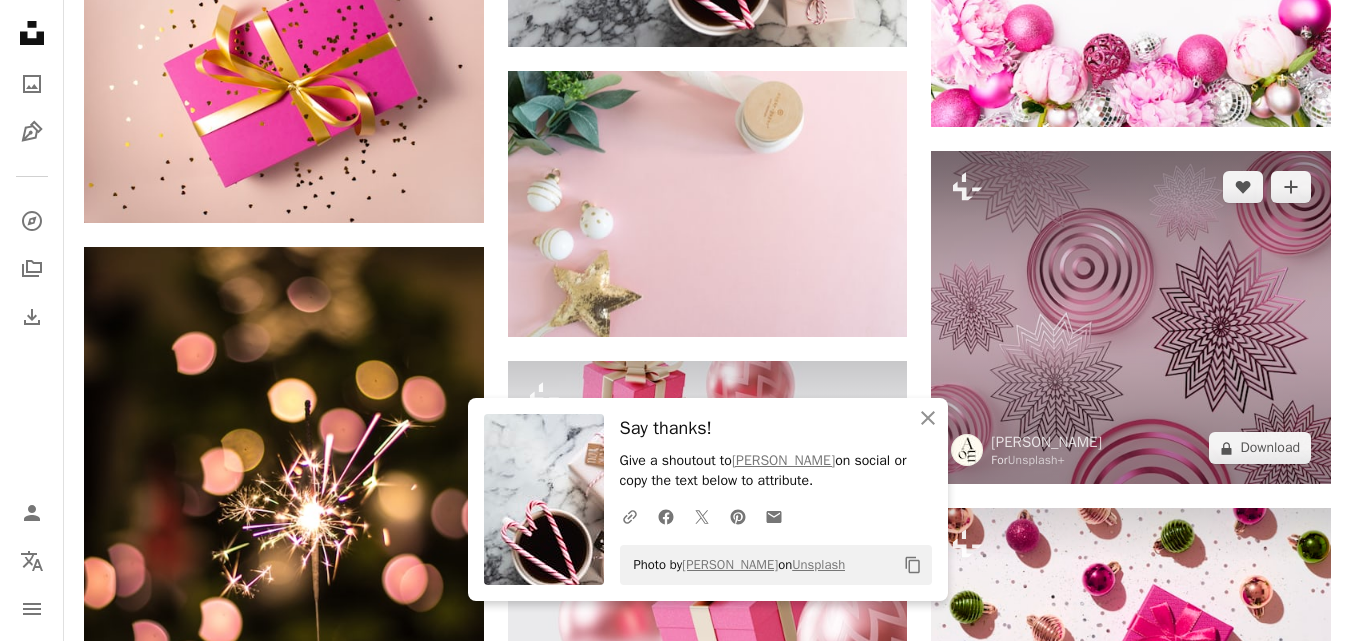 scroll, scrollTop: 1800, scrollLeft: 0, axis: vertical 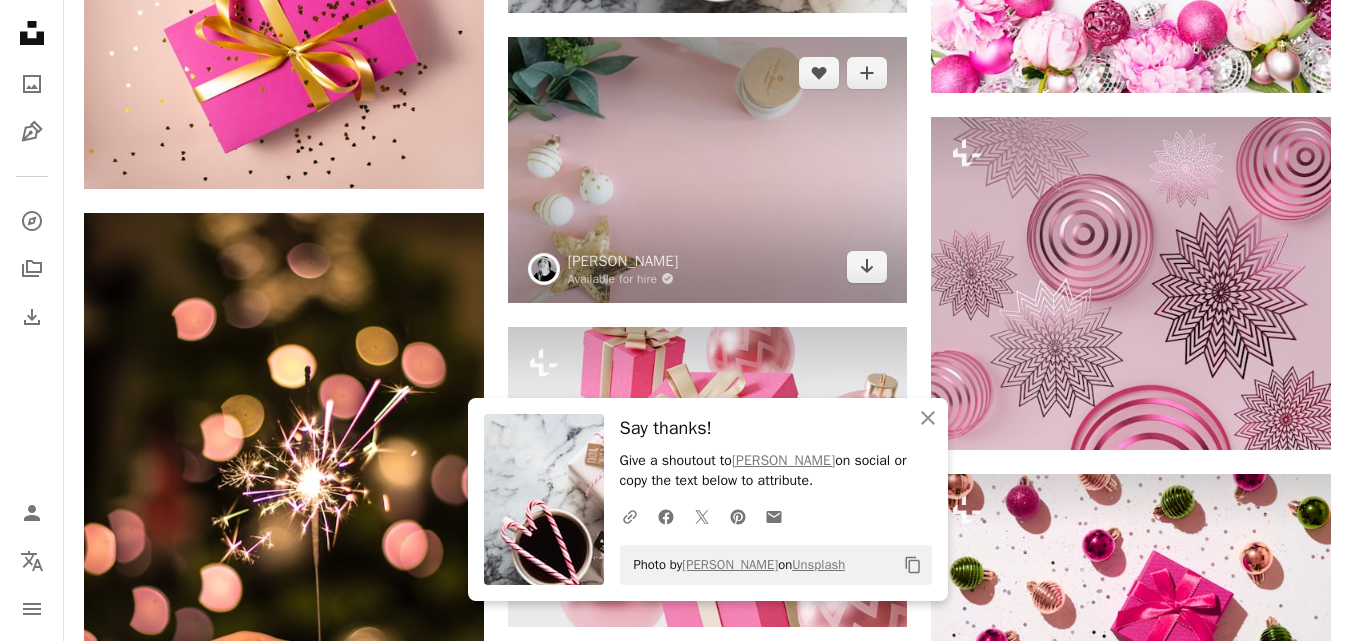 click at bounding box center [708, 170] 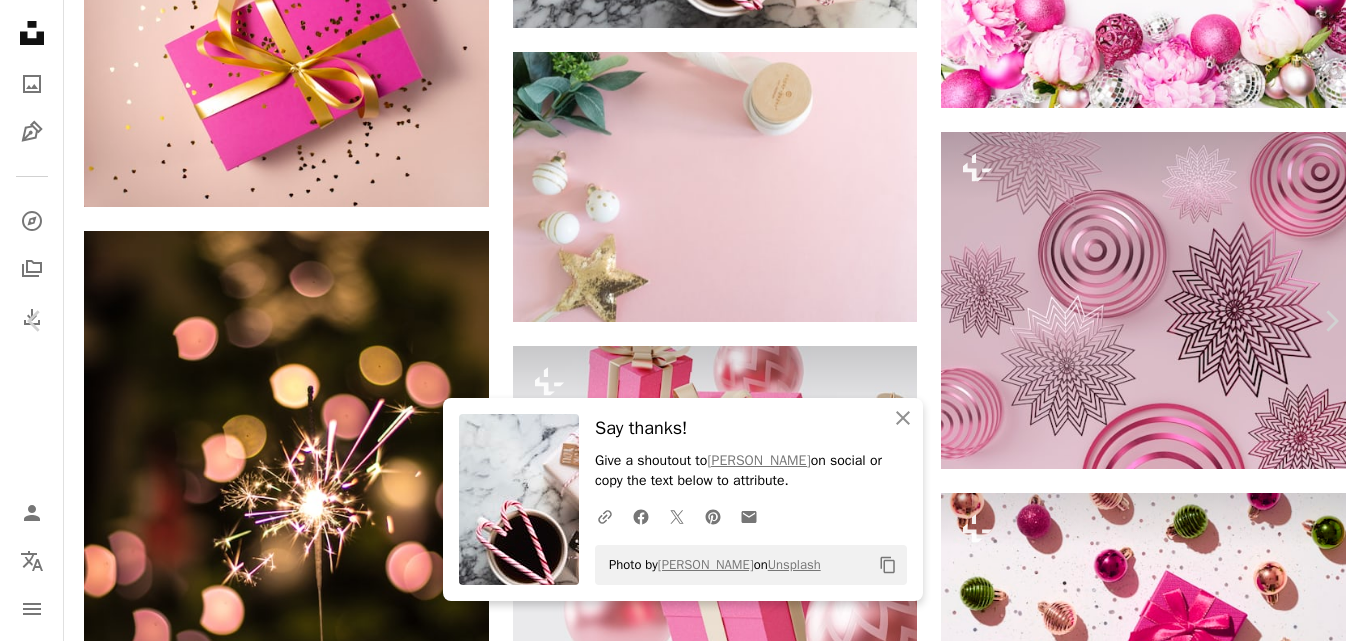 click on "Chevron down" 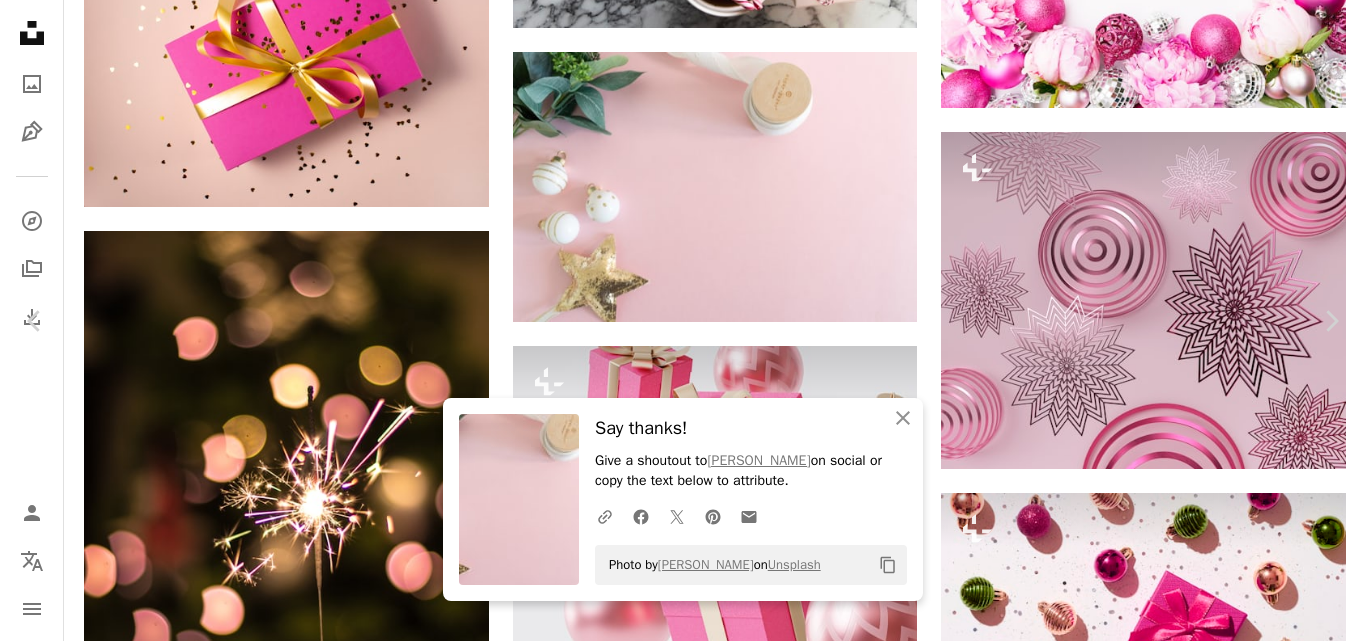 drag, startPoint x: 21, startPoint y: 17, endPoint x: 71, endPoint y: 87, distance: 86.023254 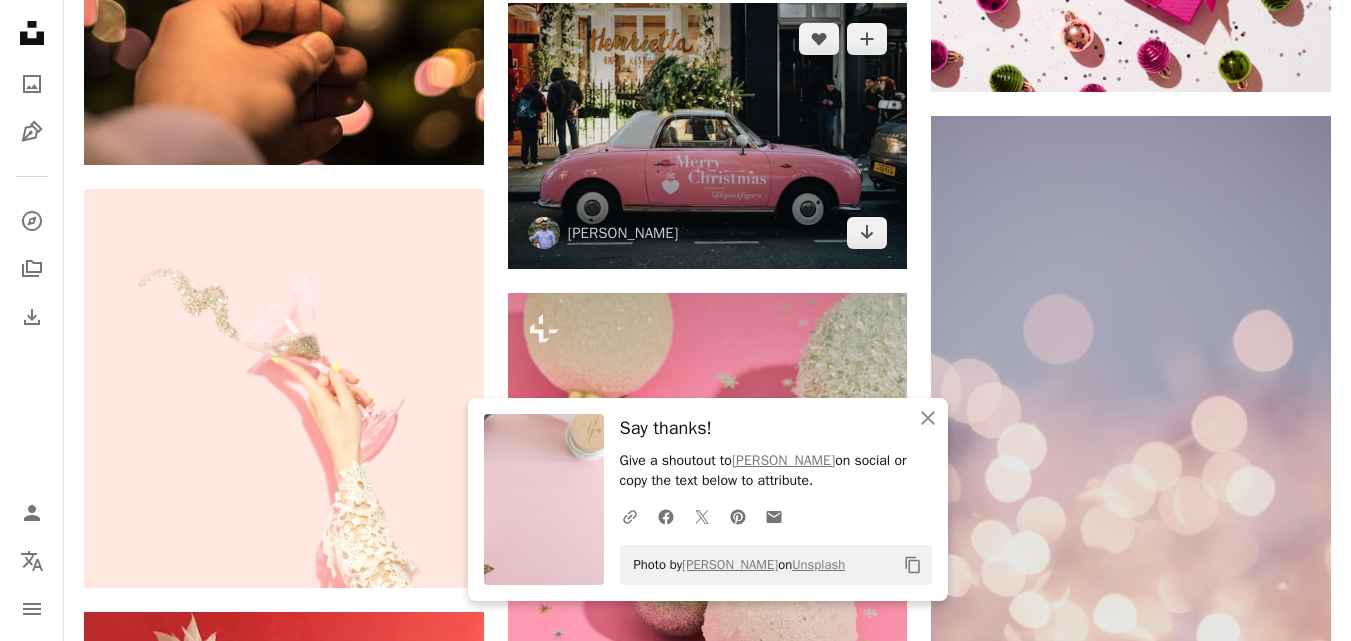 scroll, scrollTop: 2500, scrollLeft: 0, axis: vertical 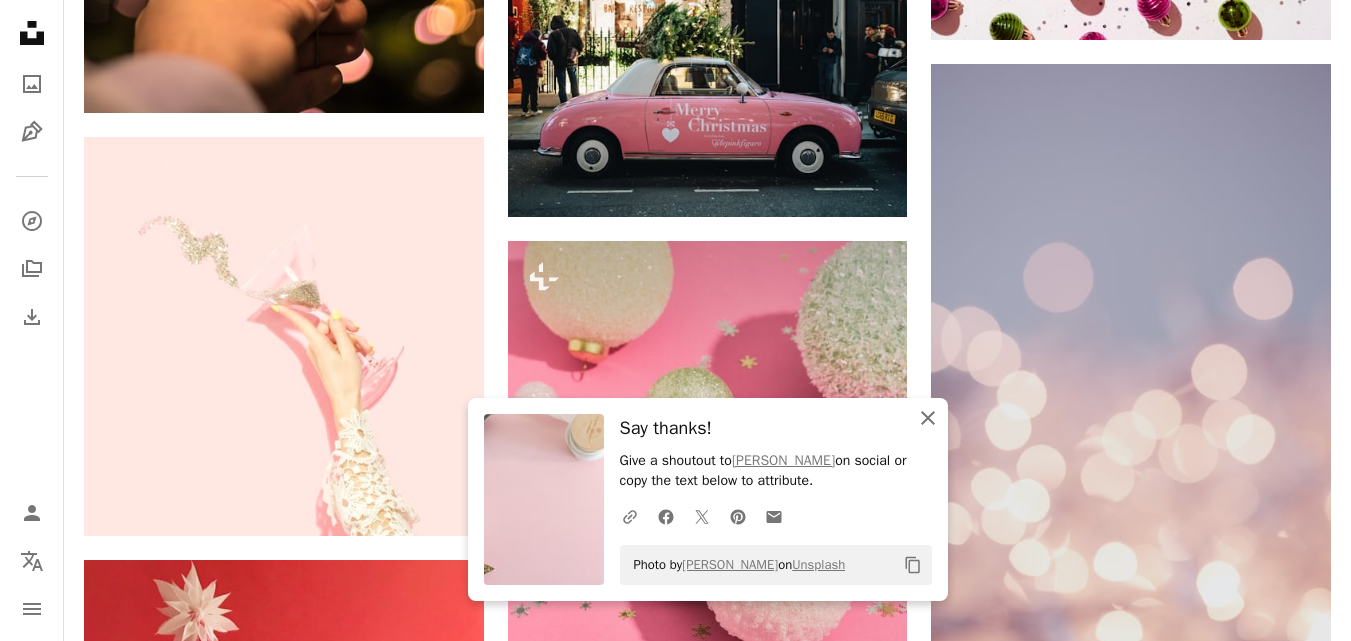 click on "An X shape" 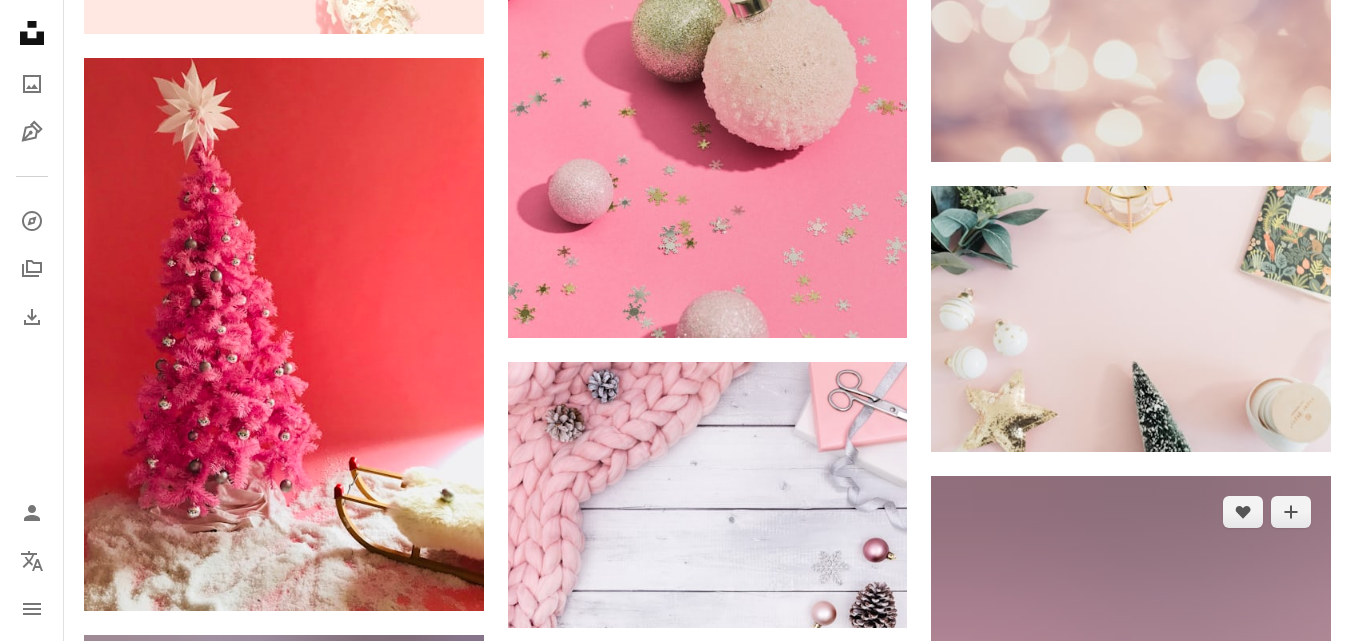 scroll, scrollTop: 3000, scrollLeft: 0, axis: vertical 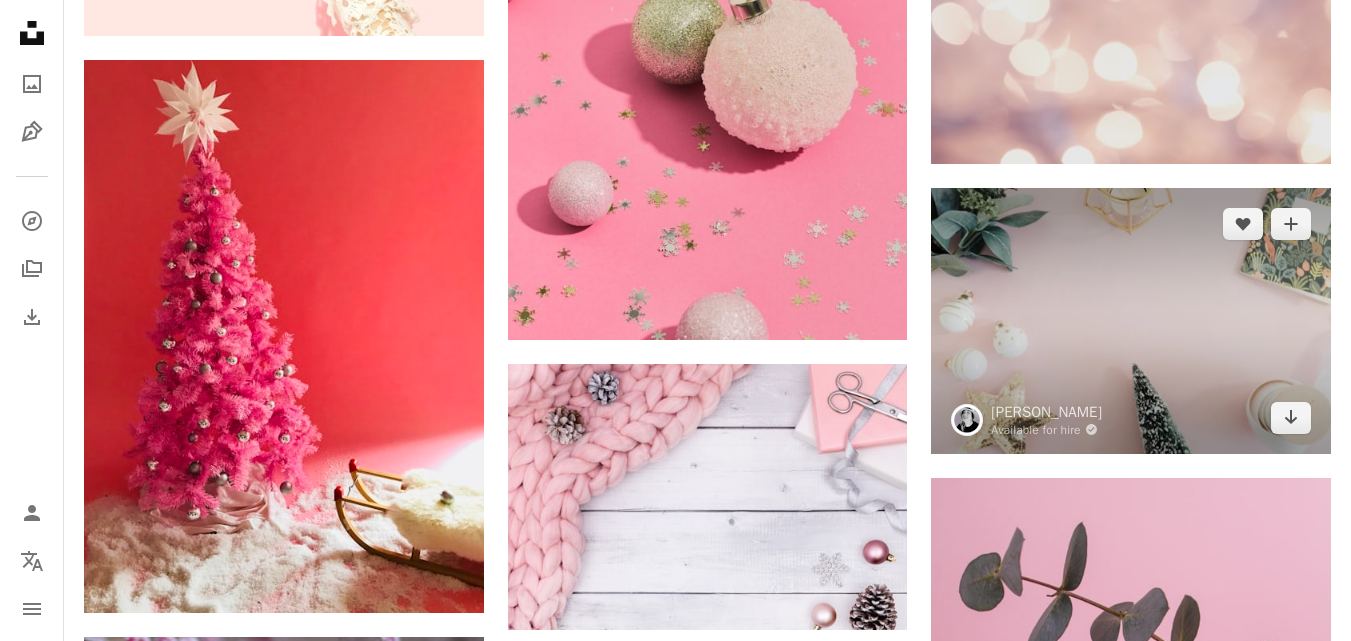 click at bounding box center [1131, 321] 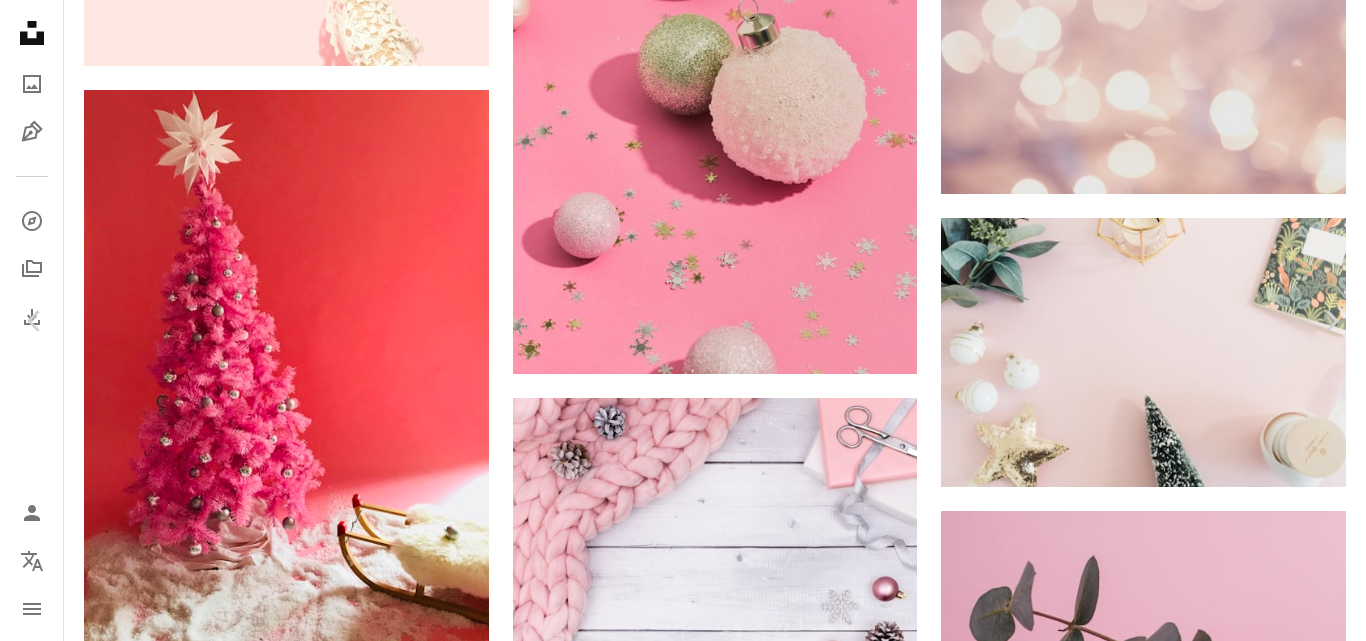 click on "Chevron down" 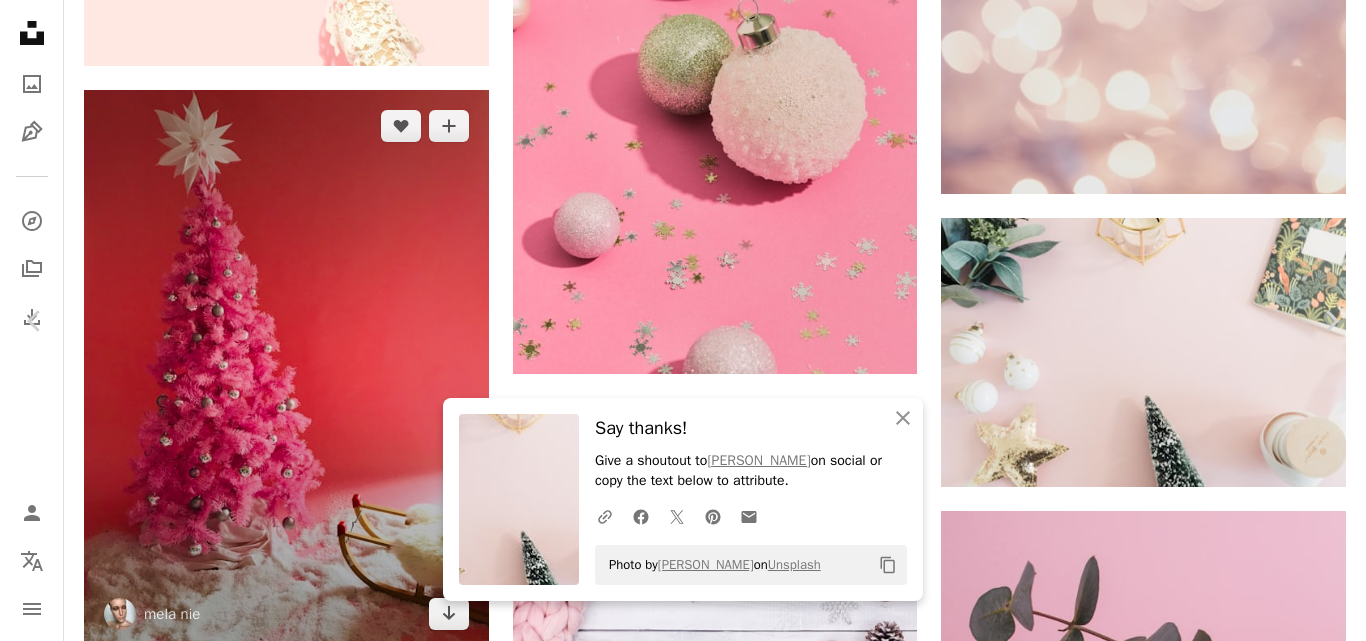 drag, startPoint x: 23, startPoint y: 16, endPoint x: 147, endPoint y: 96, distance: 147.56694 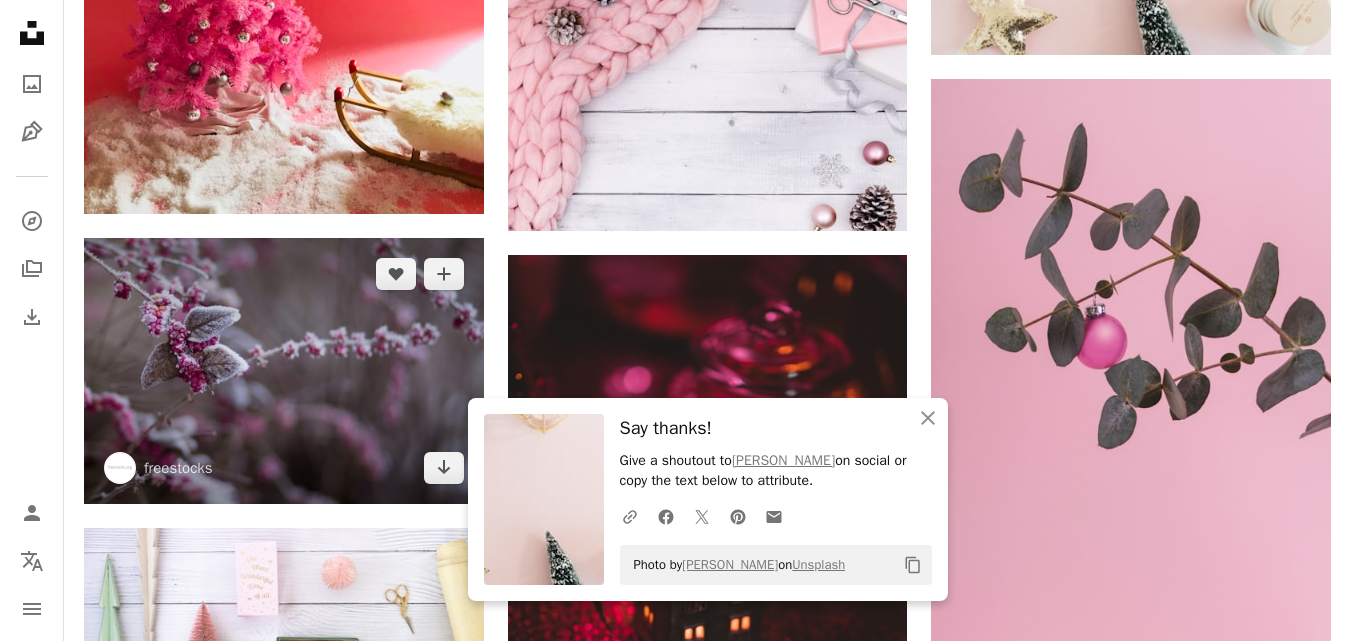 scroll, scrollTop: 3400, scrollLeft: 0, axis: vertical 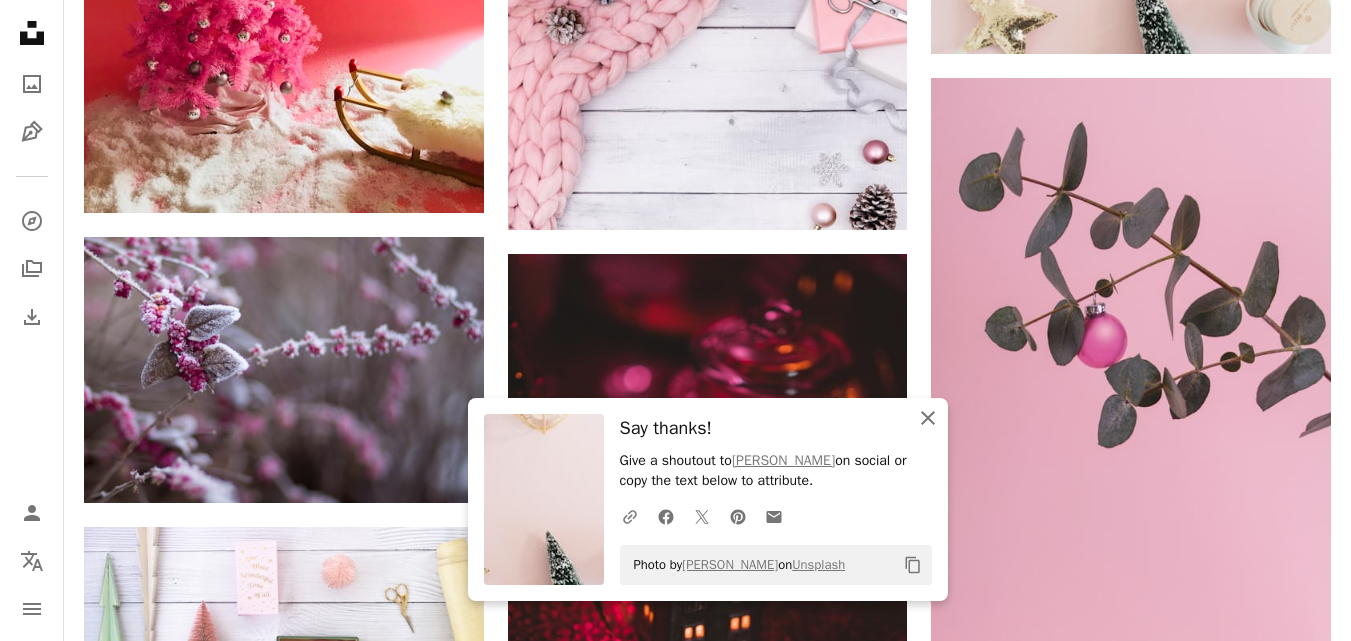 click 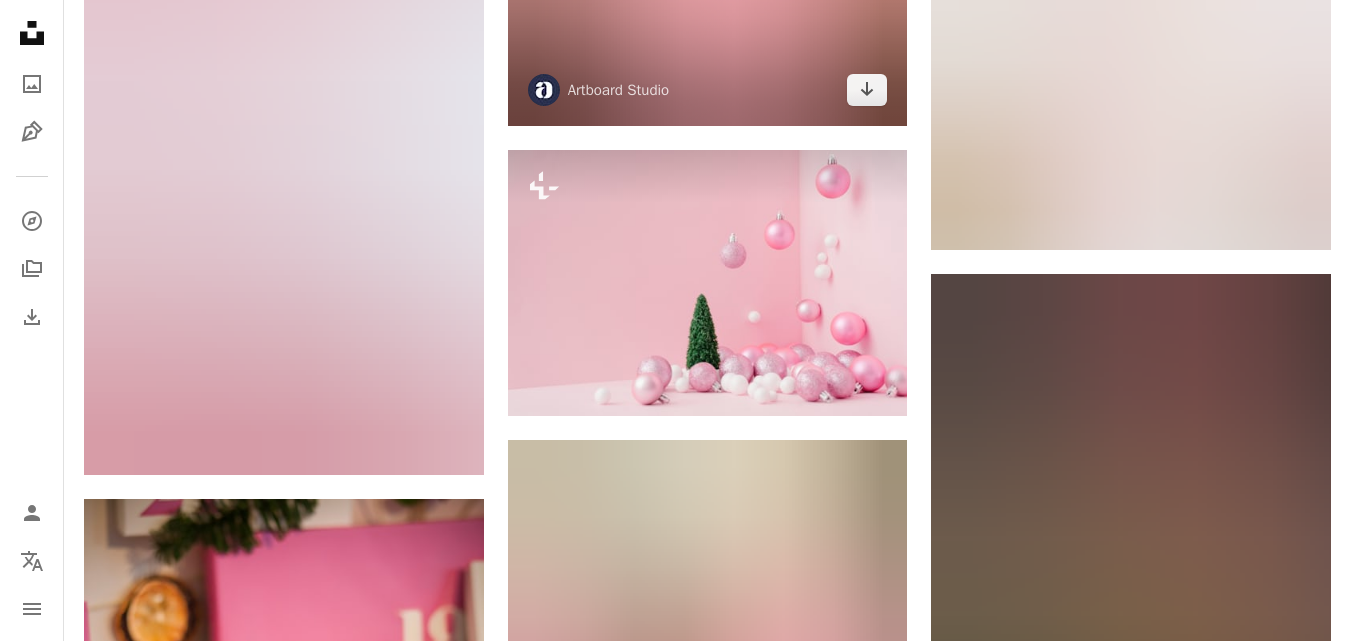scroll, scrollTop: 5000, scrollLeft: 0, axis: vertical 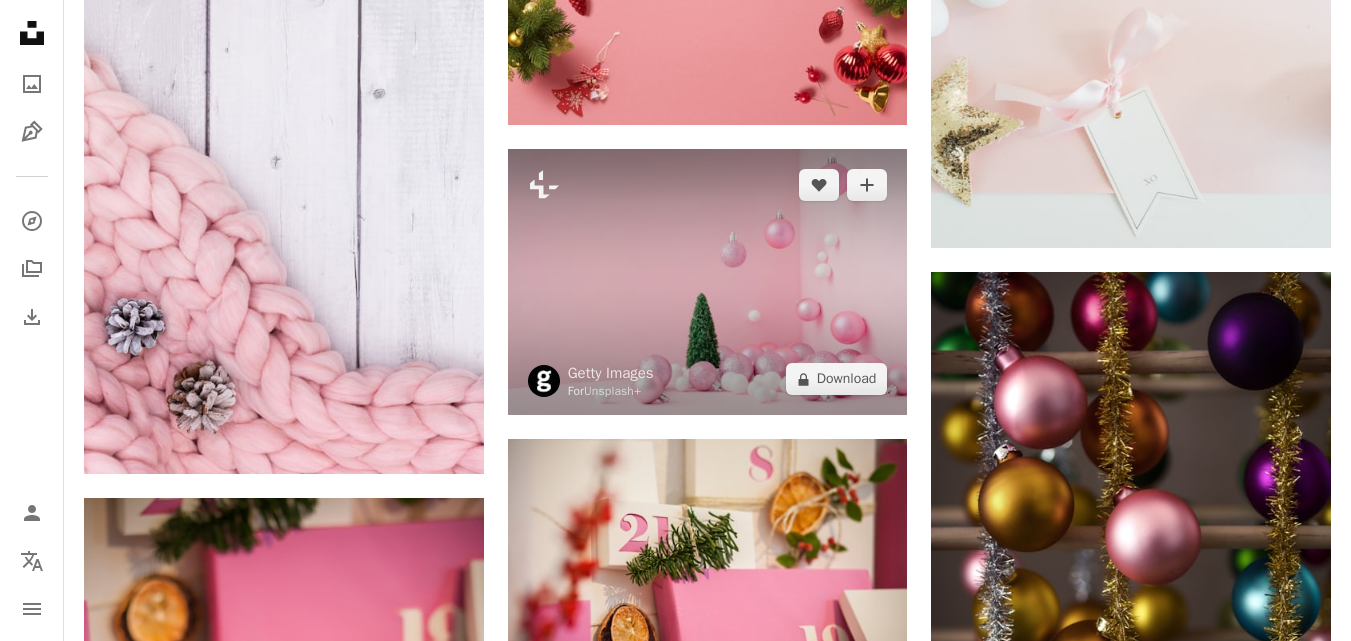 click at bounding box center [708, 282] 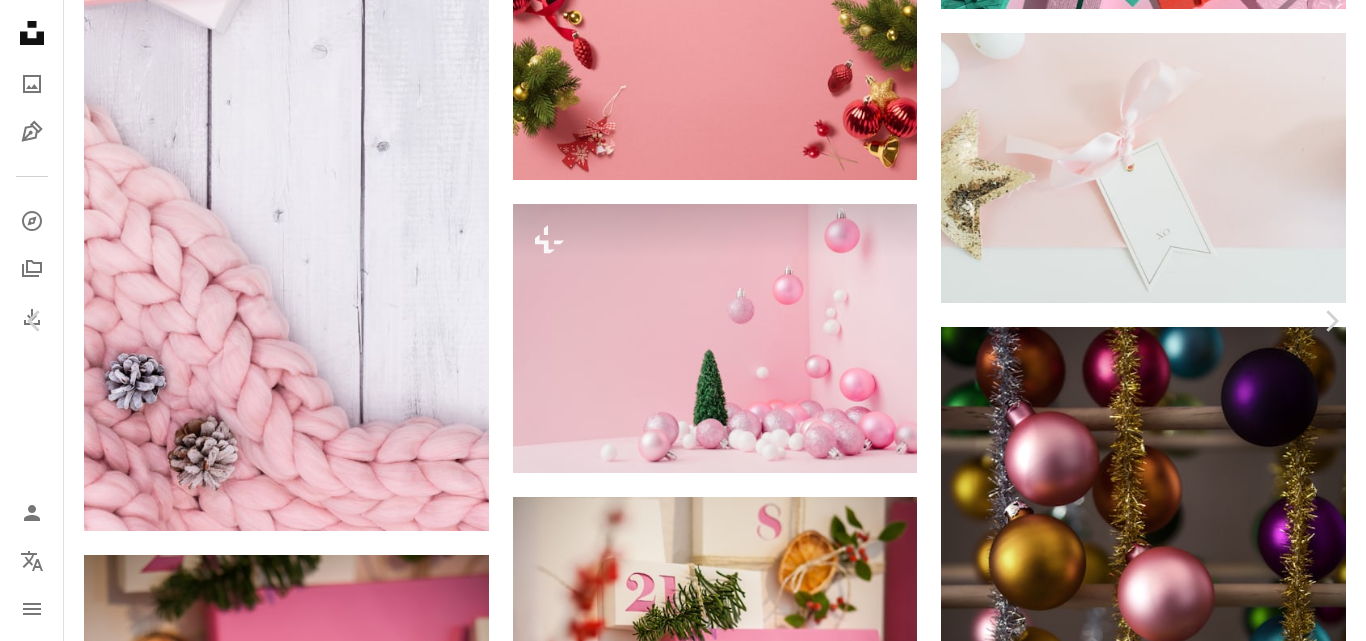 click on "An X shape" at bounding box center (20, 20) 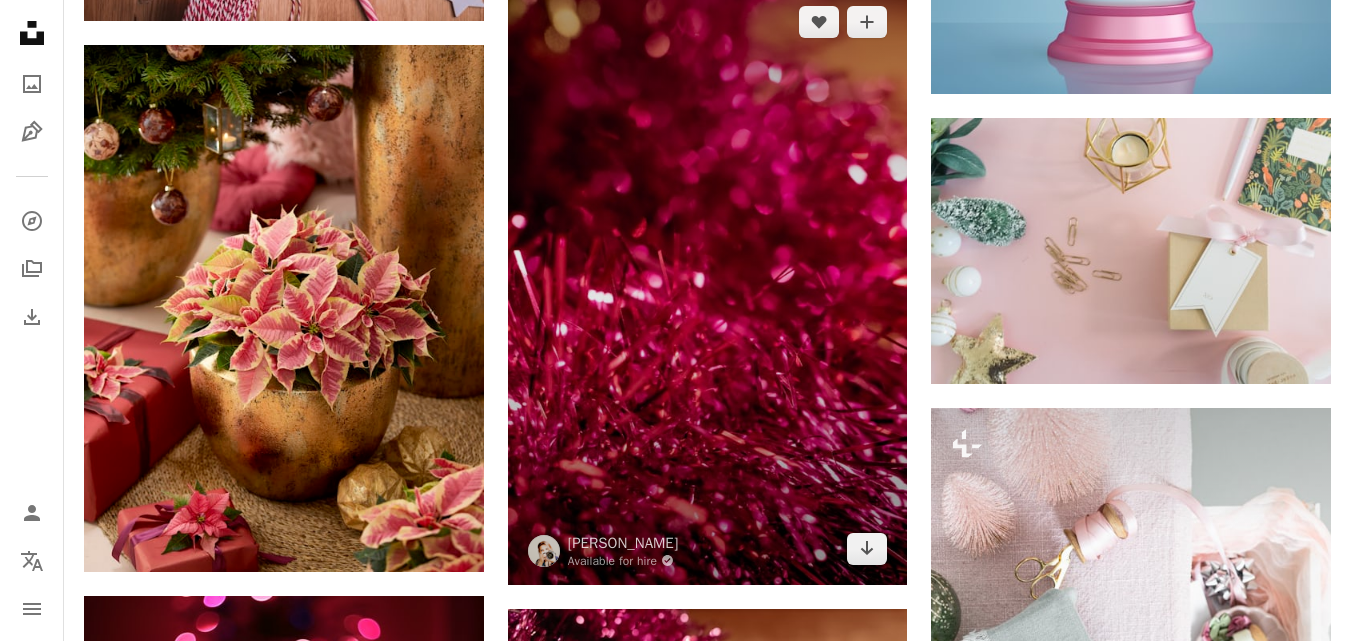 scroll, scrollTop: 6400, scrollLeft: 0, axis: vertical 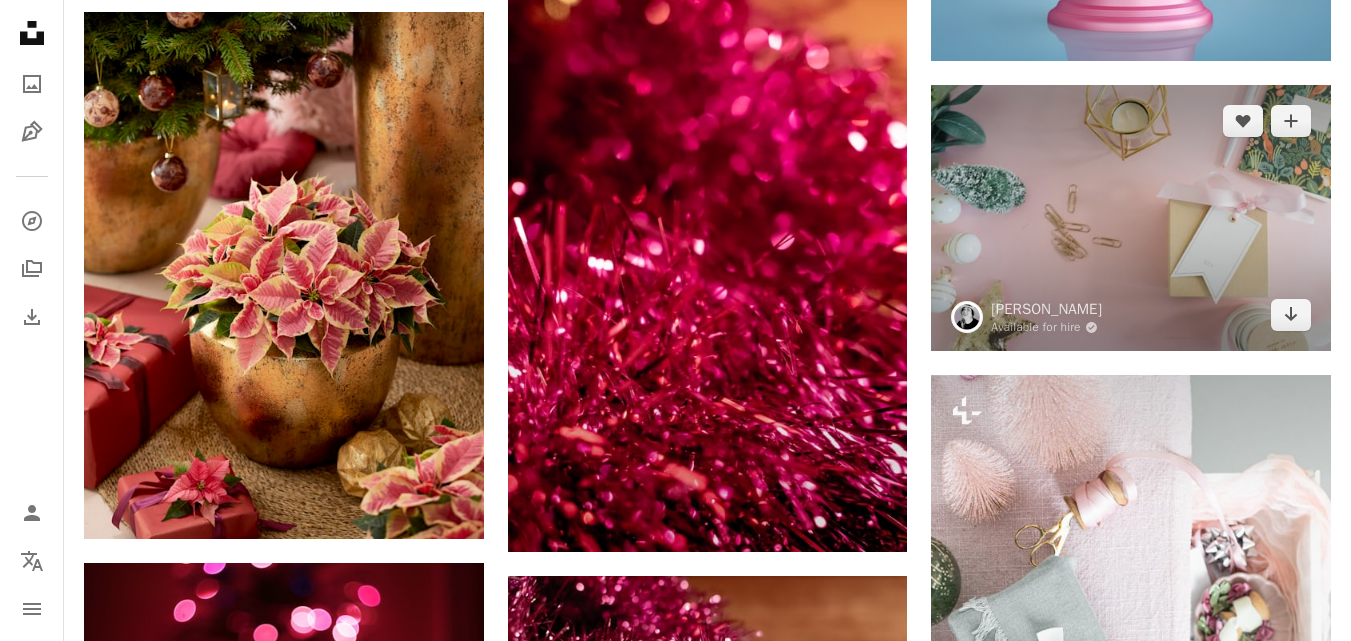click at bounding box center [1131, 218] 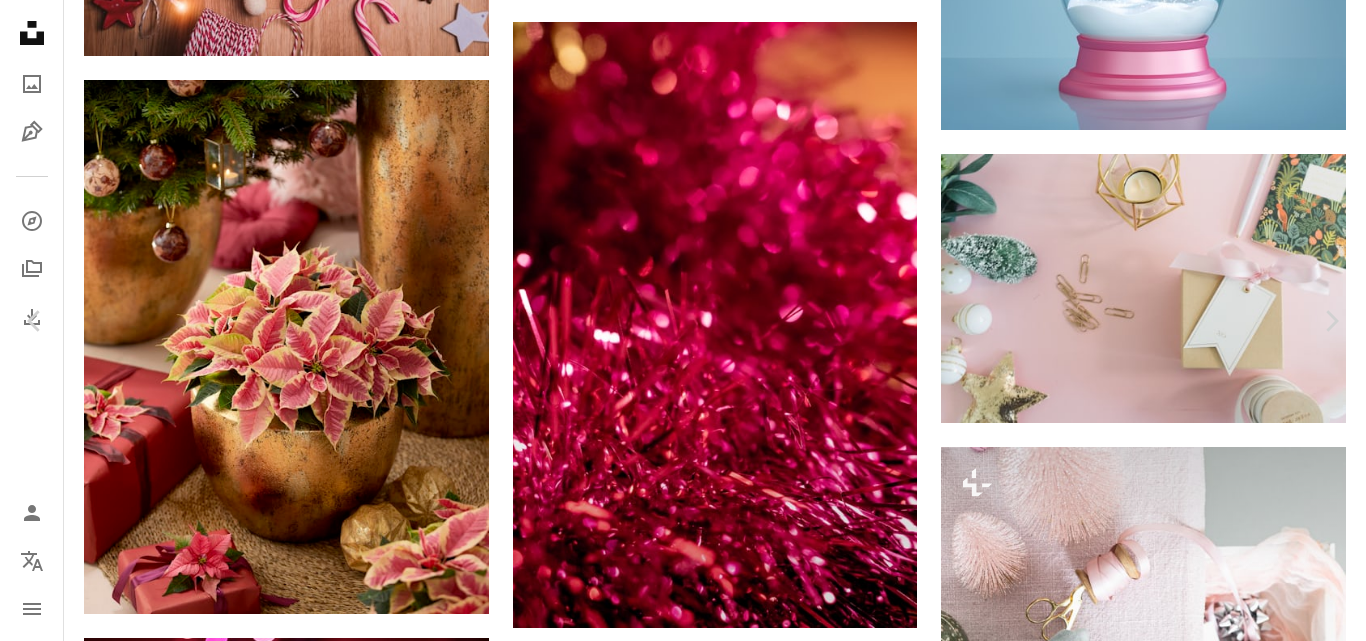 click on "Chevron down" 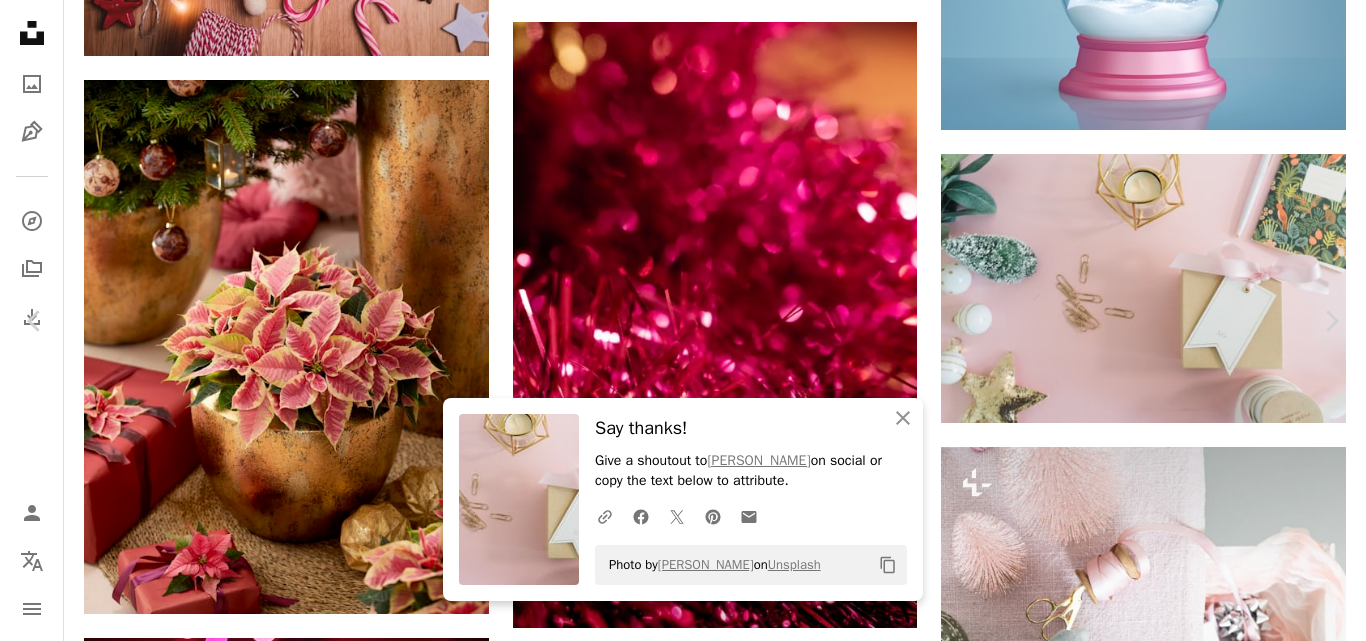 click on "An X shape" at bounding box center (20, 20) 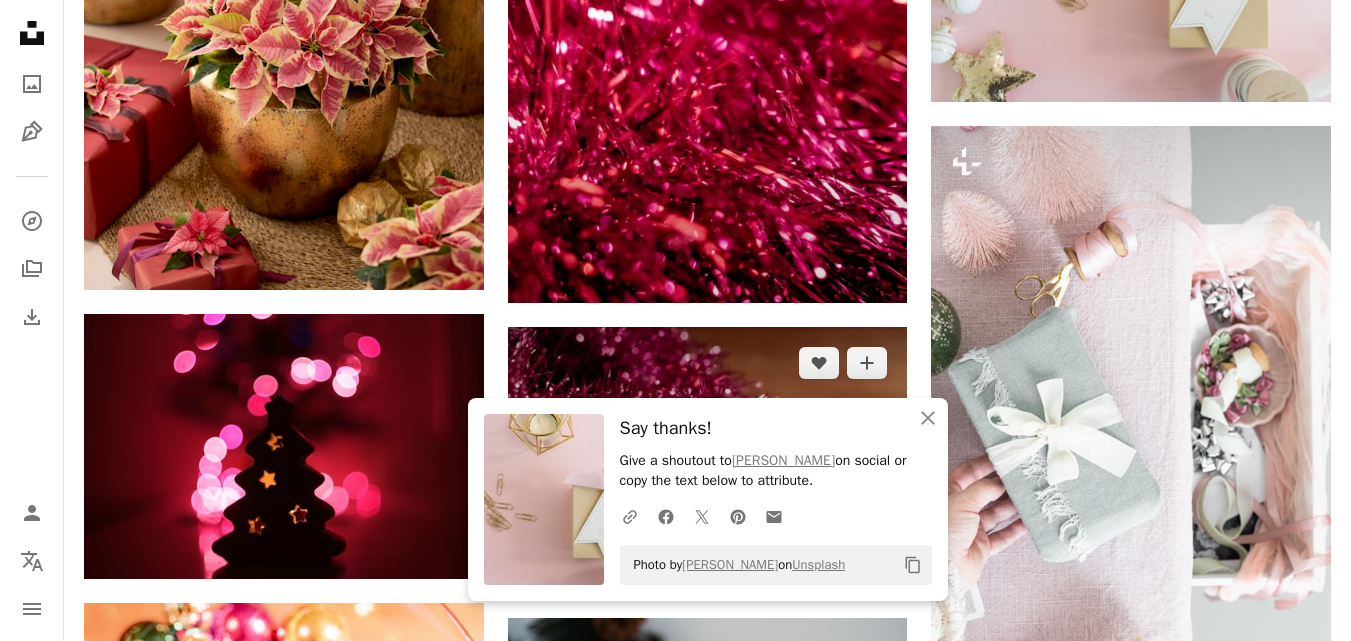 scroll, scrollTop: 6800, scrollLeft: 0, axis: vertical 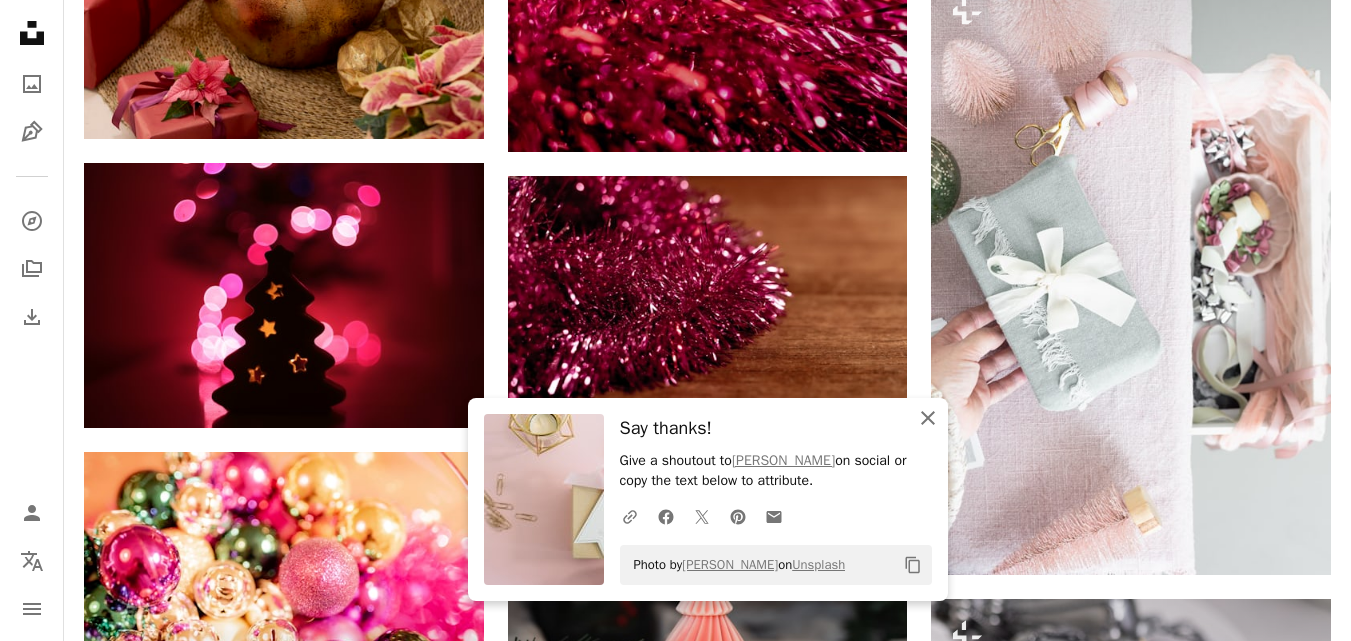 click 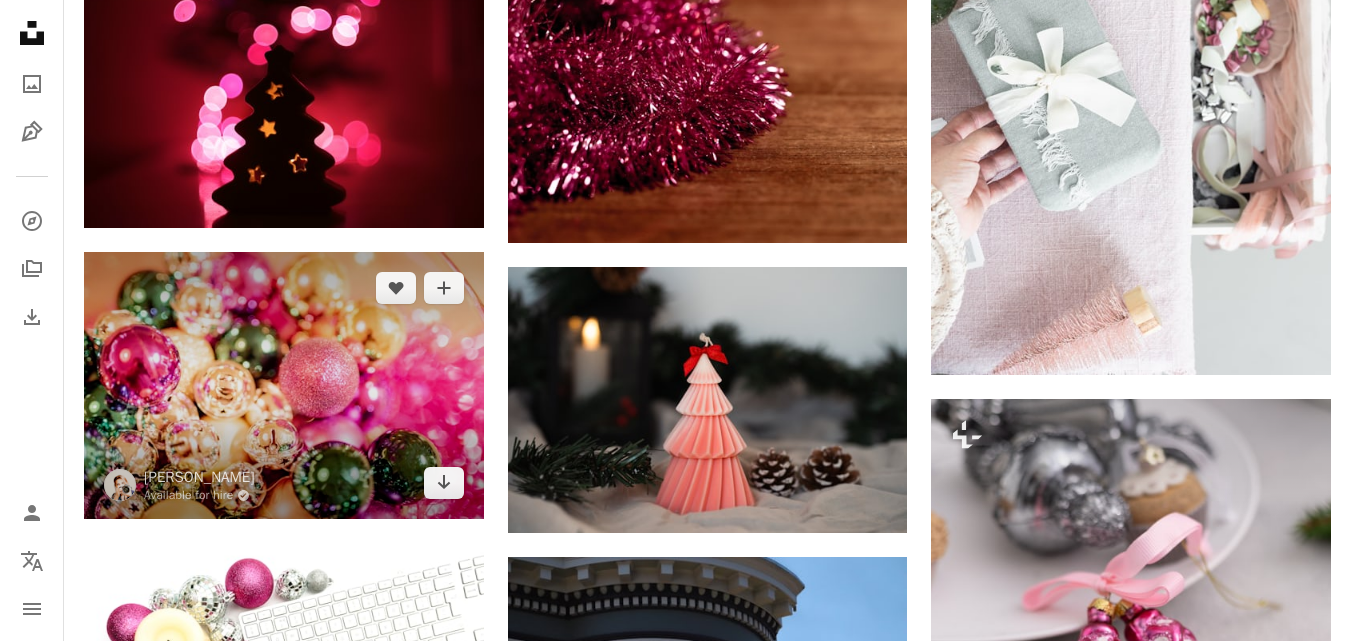 scroll, scrollTop: 6900, scrollLeft: 0, axis: vertical 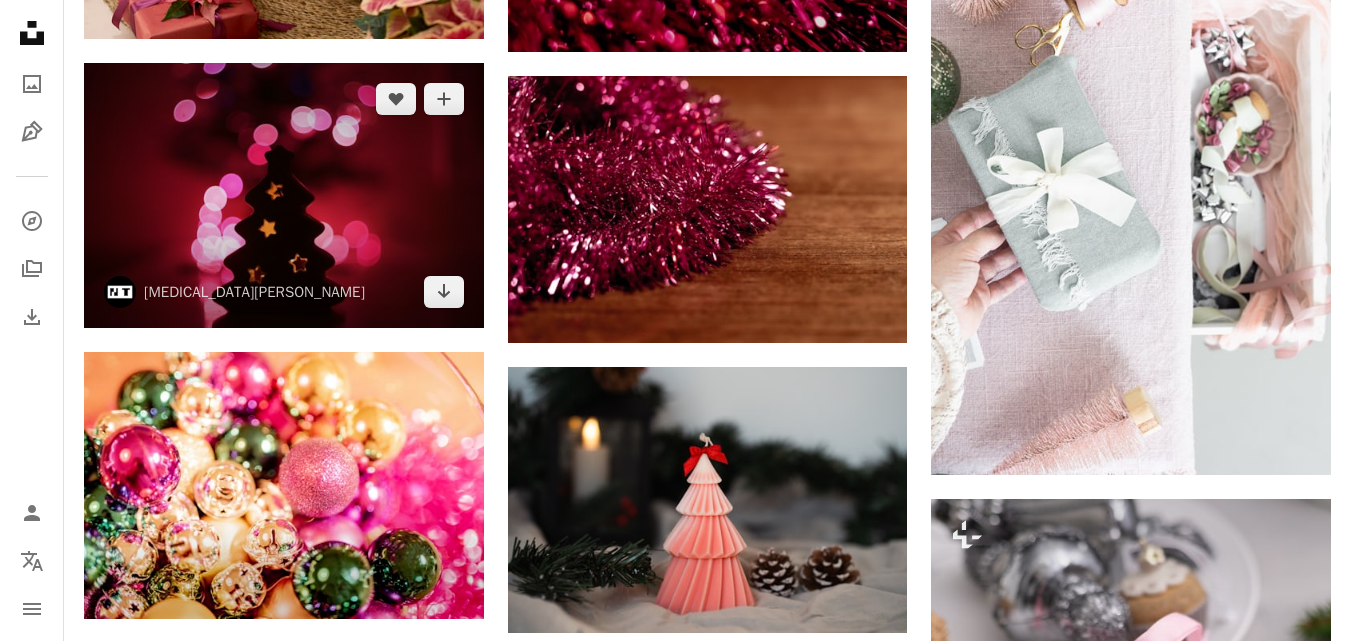 click at bounding box center [284, 195] 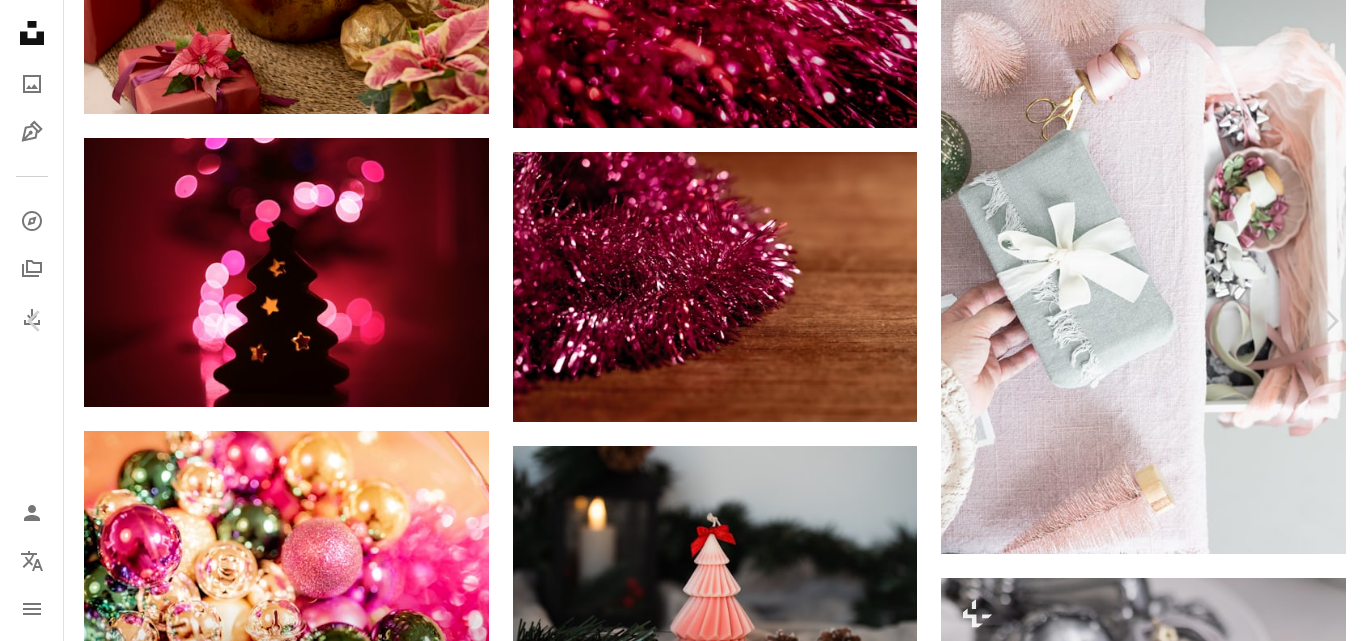 click on "Zoom in" at bounding box center [675, 4329] 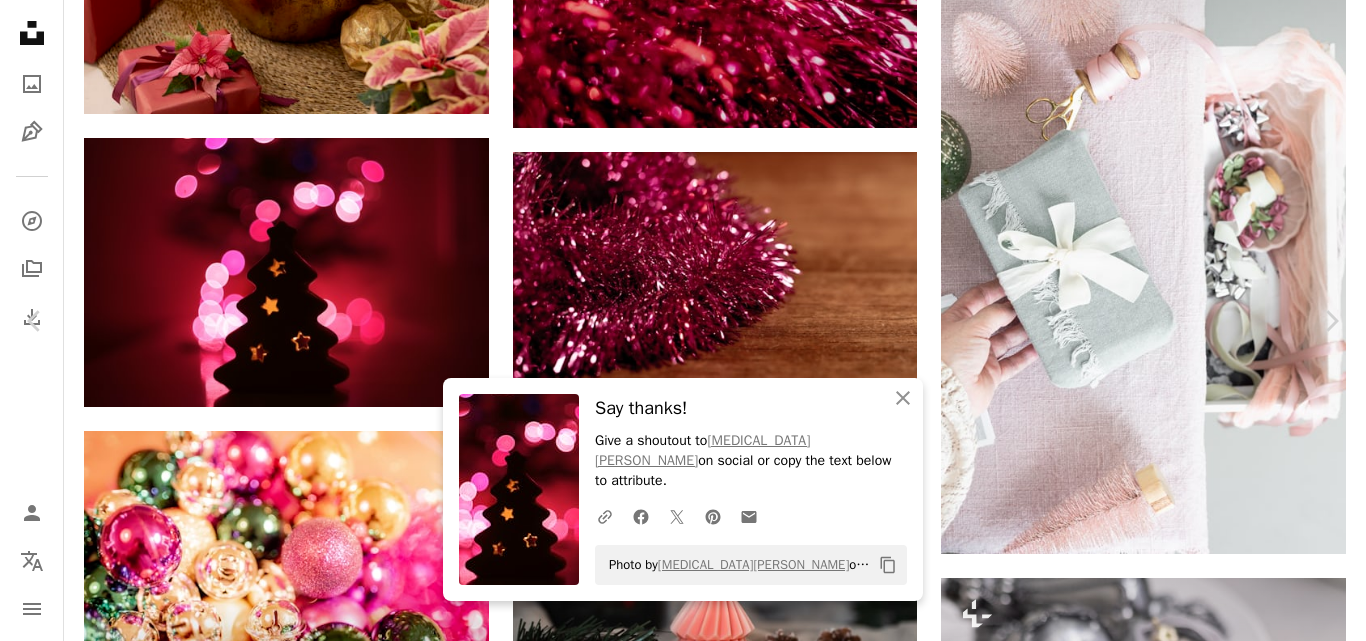 click on "An X shape" at bounding box center [20, 20] 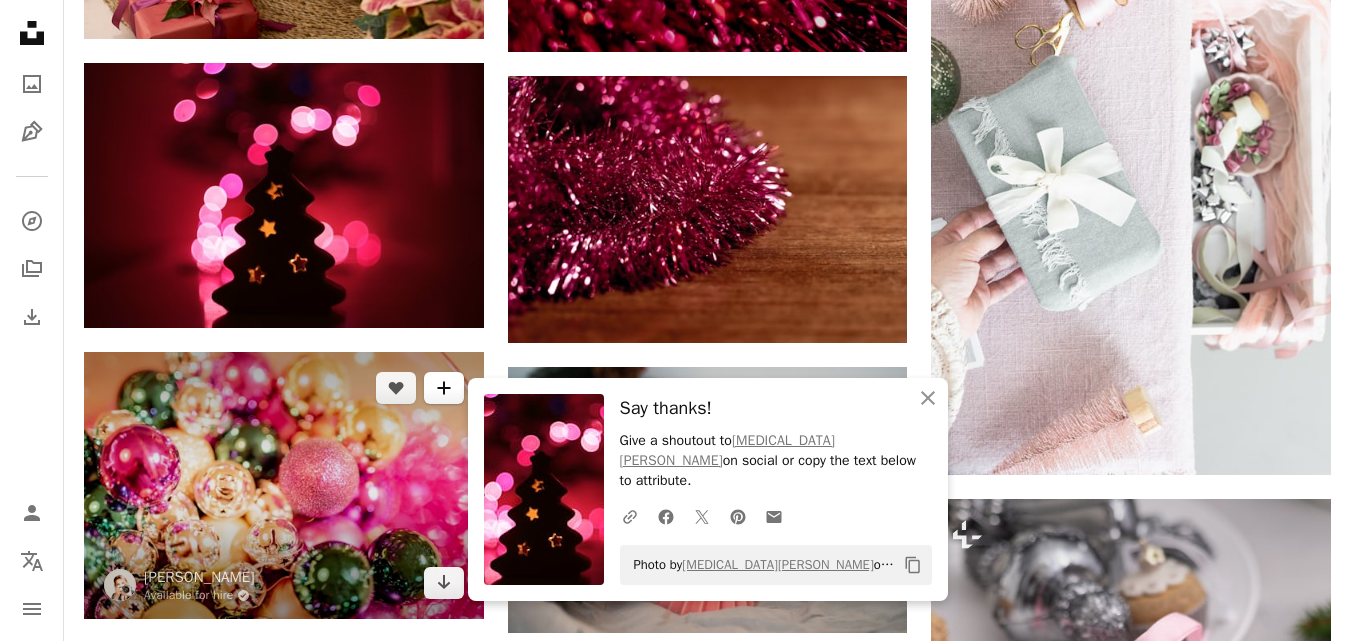 scroll, scrollTop: 7200, scrollLeft: 0, axis: vertical 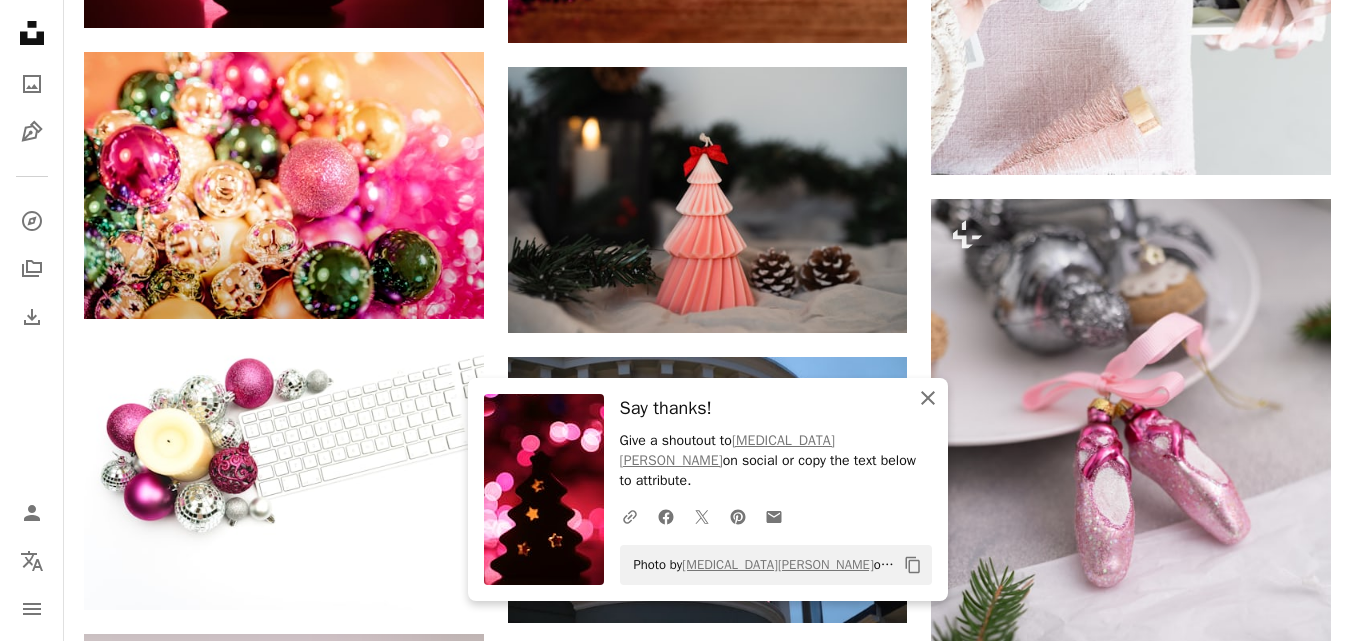 click 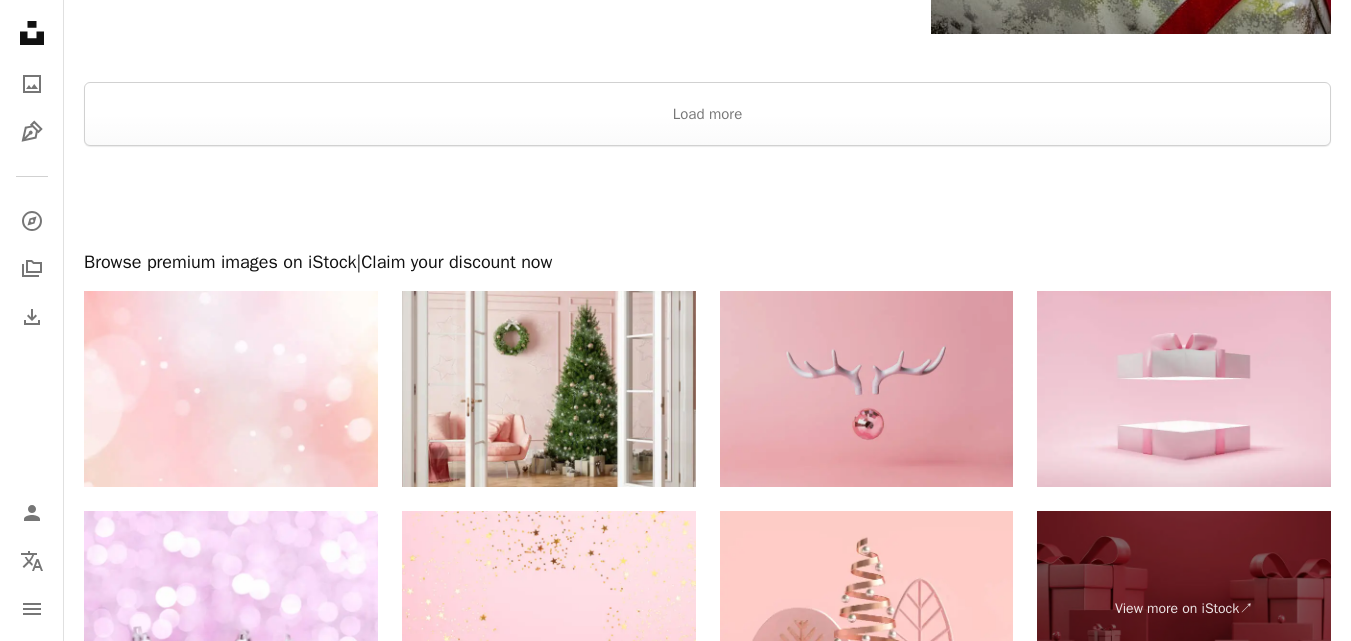 scroll, scrollTop: 9700, scrollLeft: 0, axis: vertical 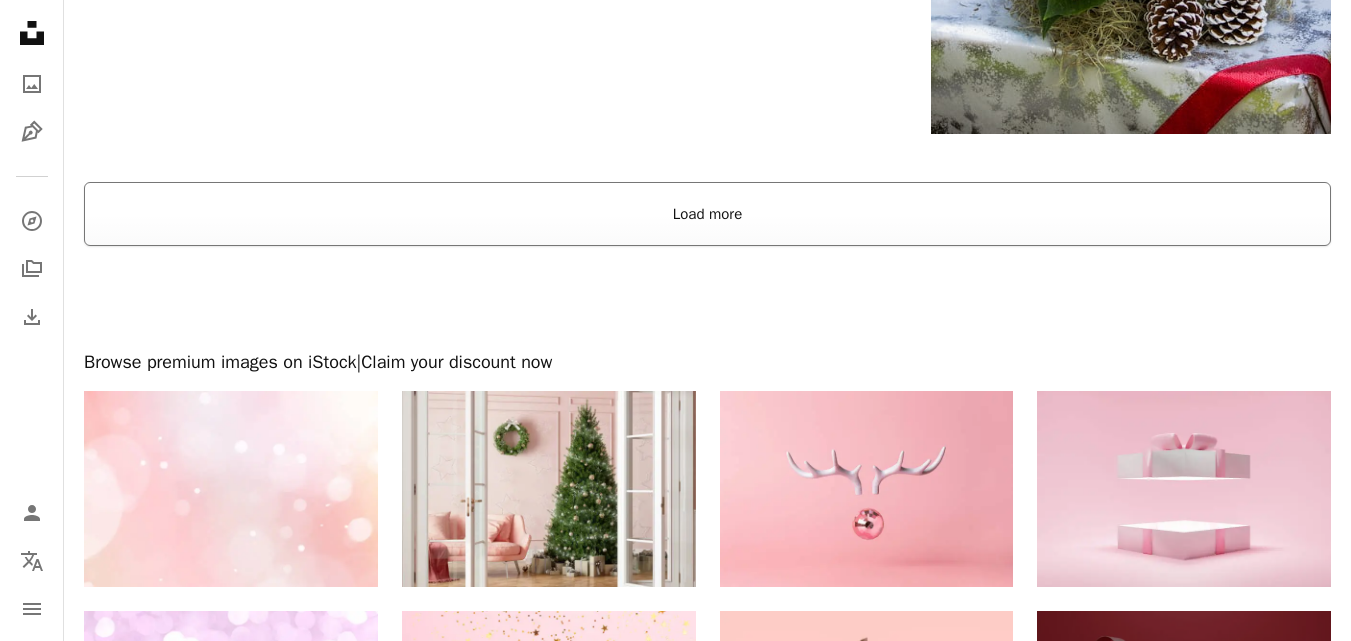 click on "Load more" at bounding box center [707, 214] 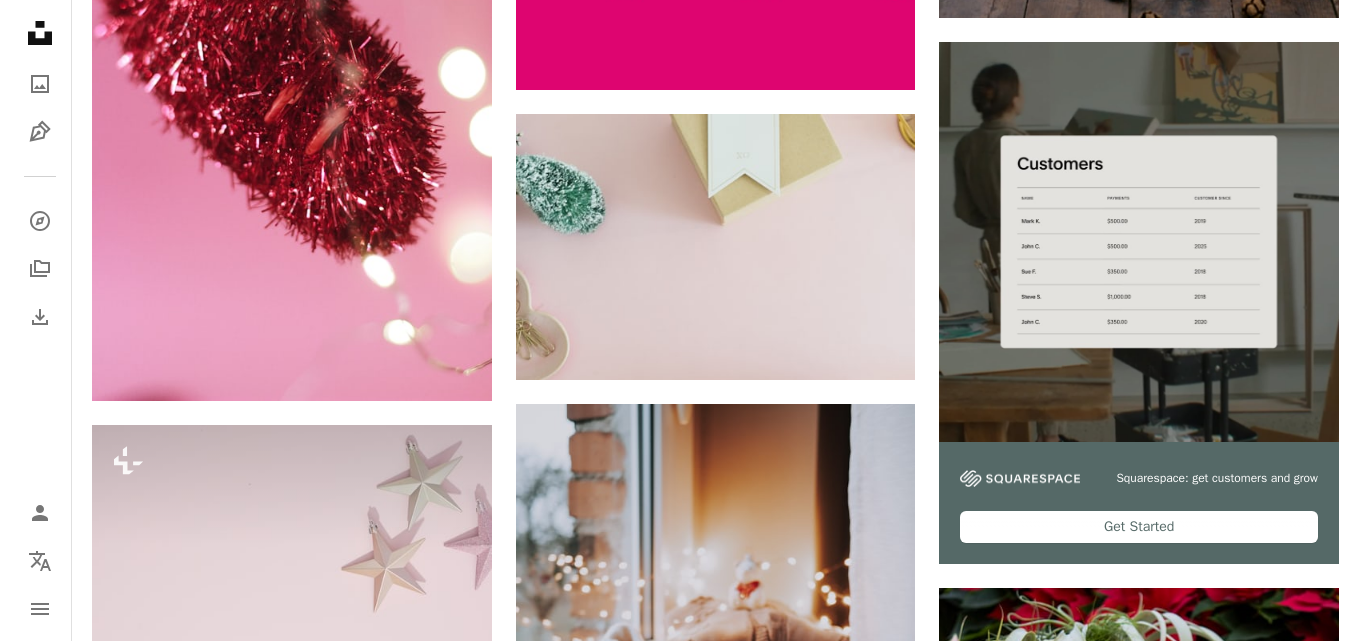 scroll, scrollTop: 8600, scrollLeft: 0, axis: vertical 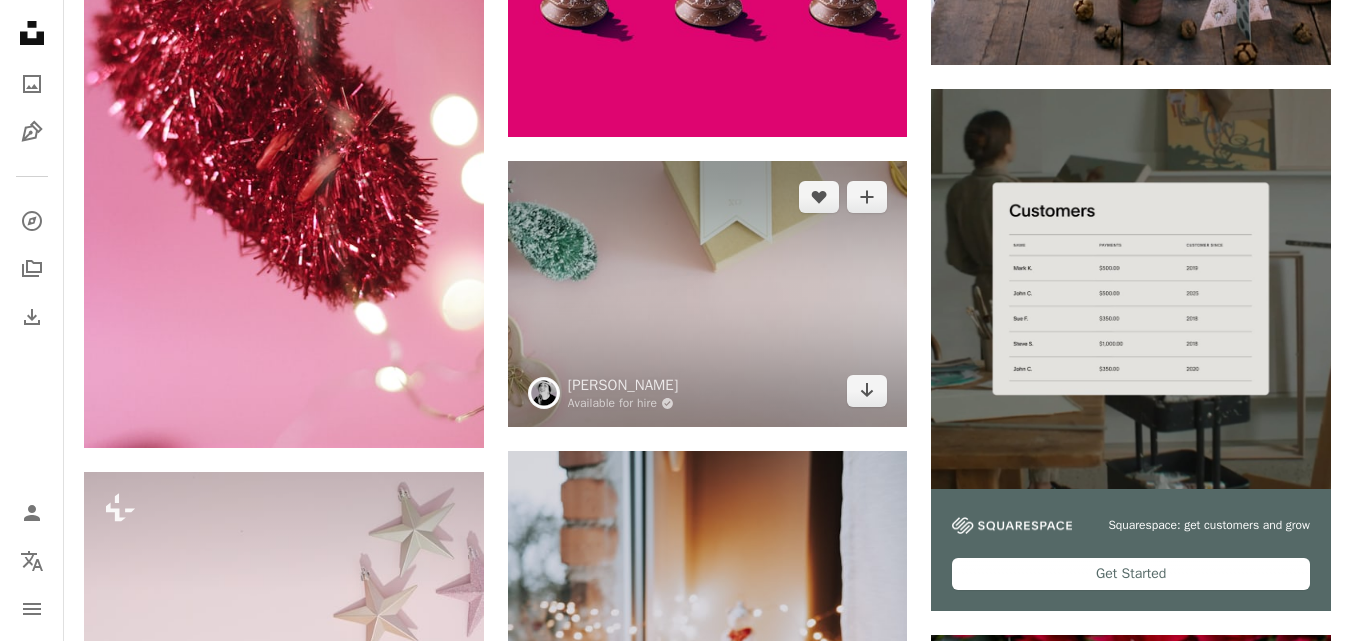 click at bounding box center (708, 294) 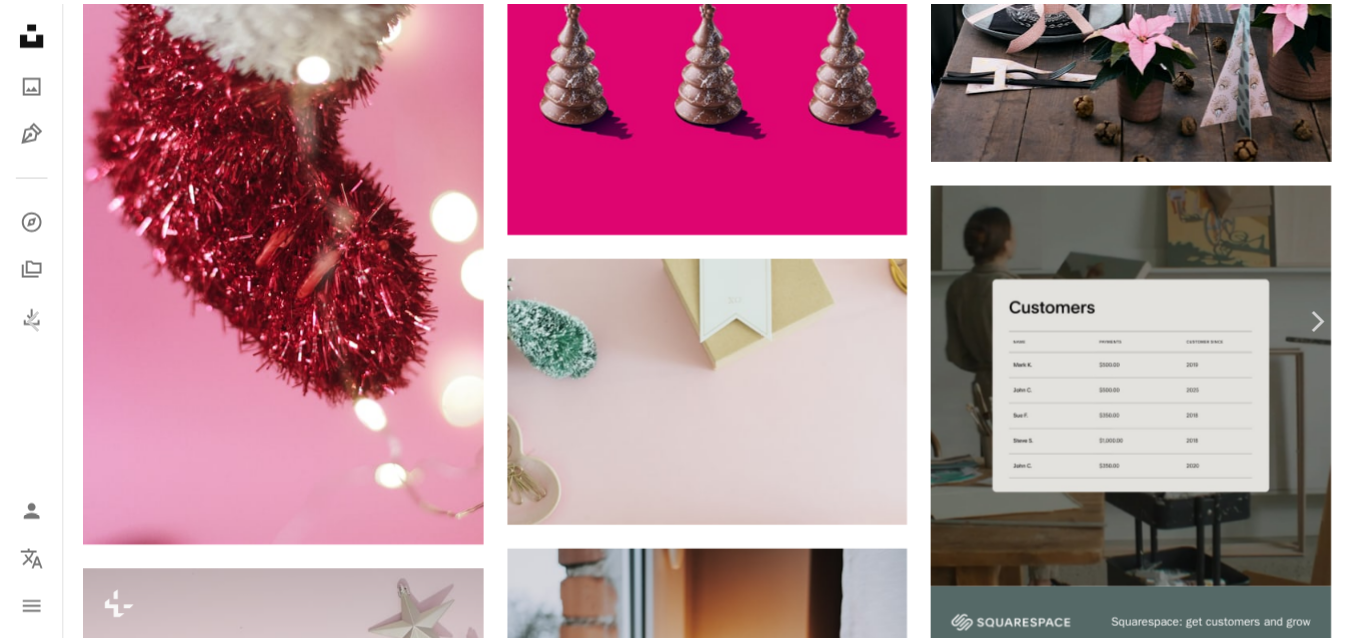 scroll, scrollTop: 100, scrollLeft: 0, axis: vertical 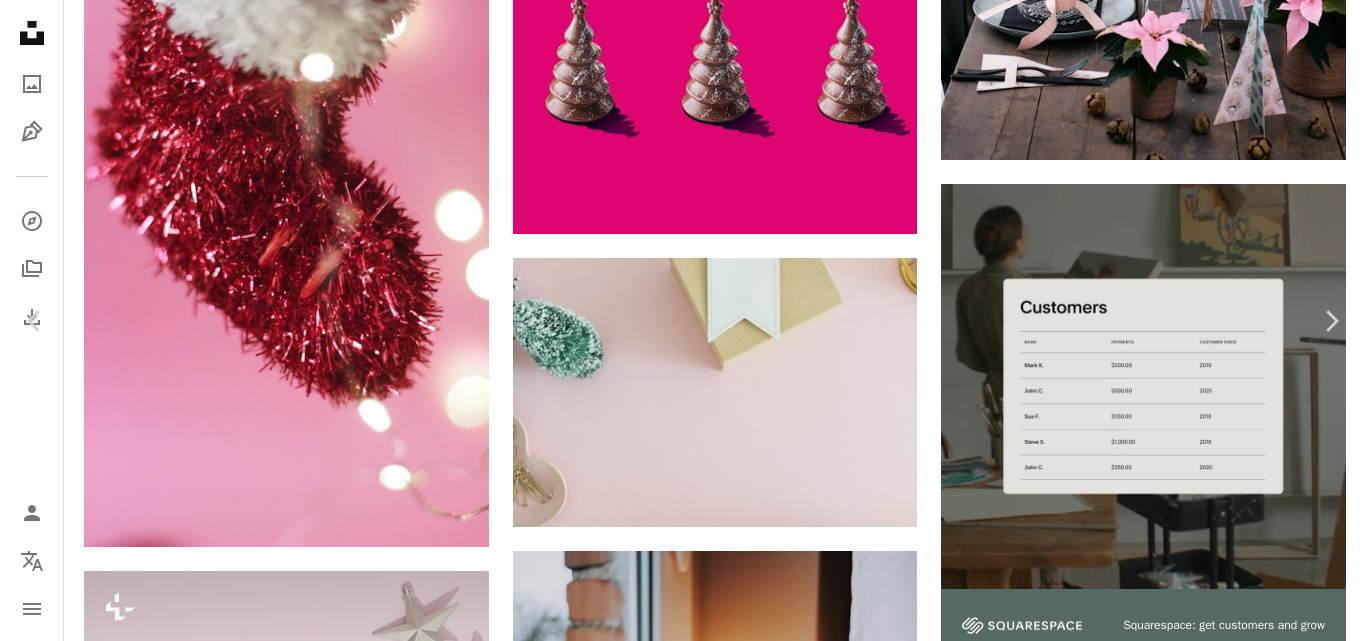click on "Chevron down" 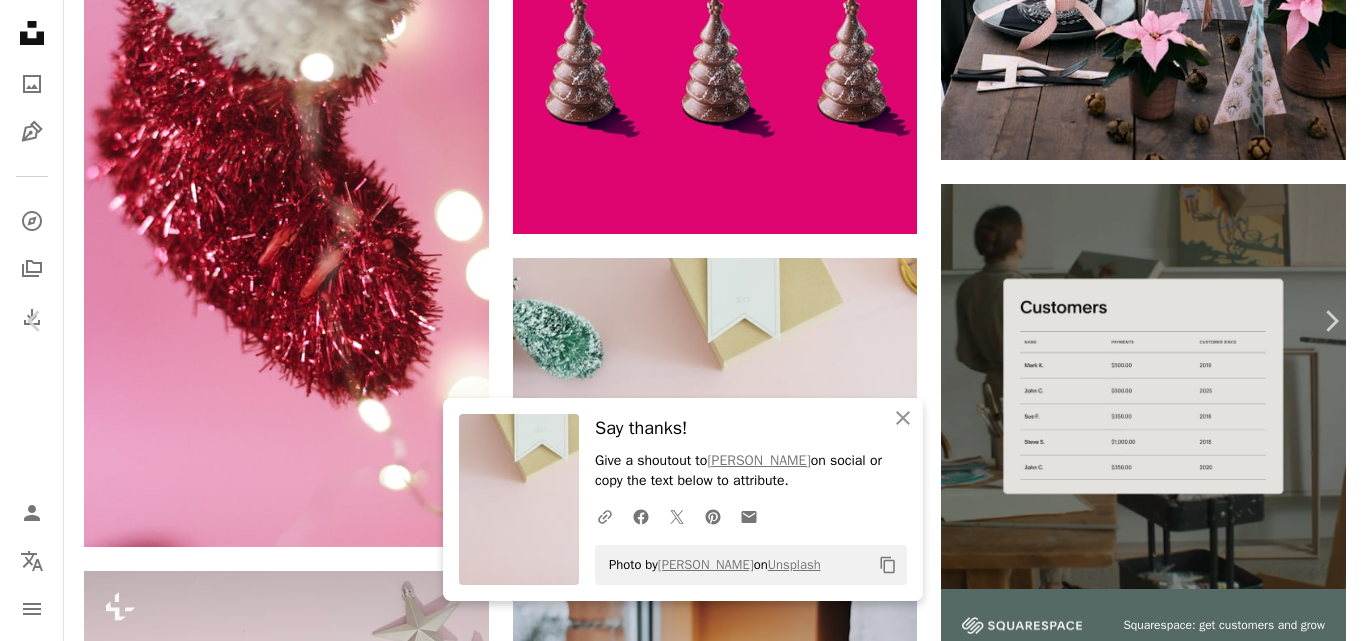 click on "An X shape" at bounding box center (20, 20) 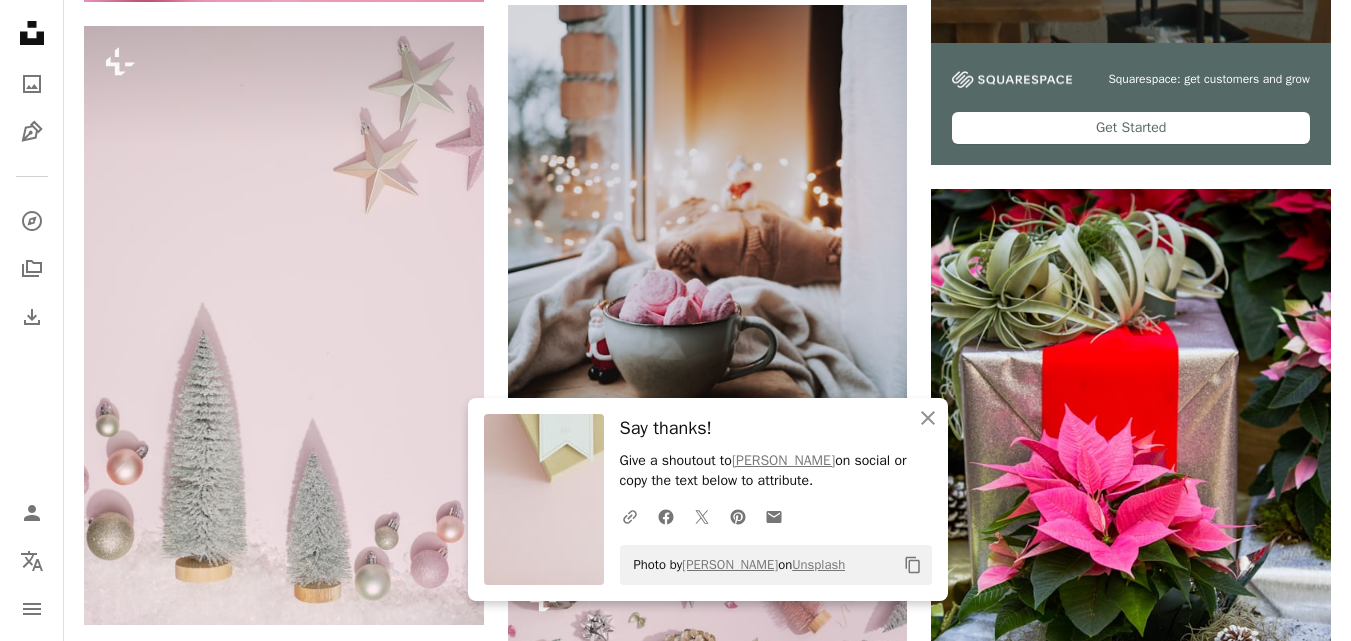 scroll, scrollTop: 9300, scrollLeft: 0, axis: vertical 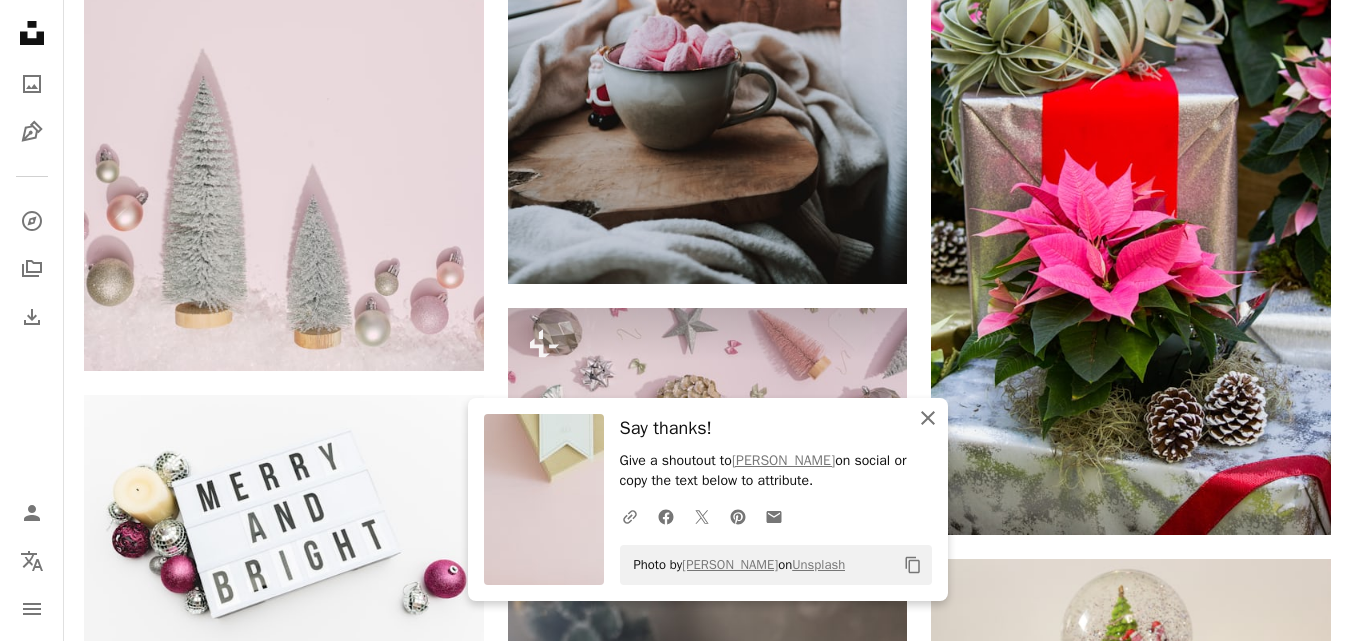 click on "An X shape" 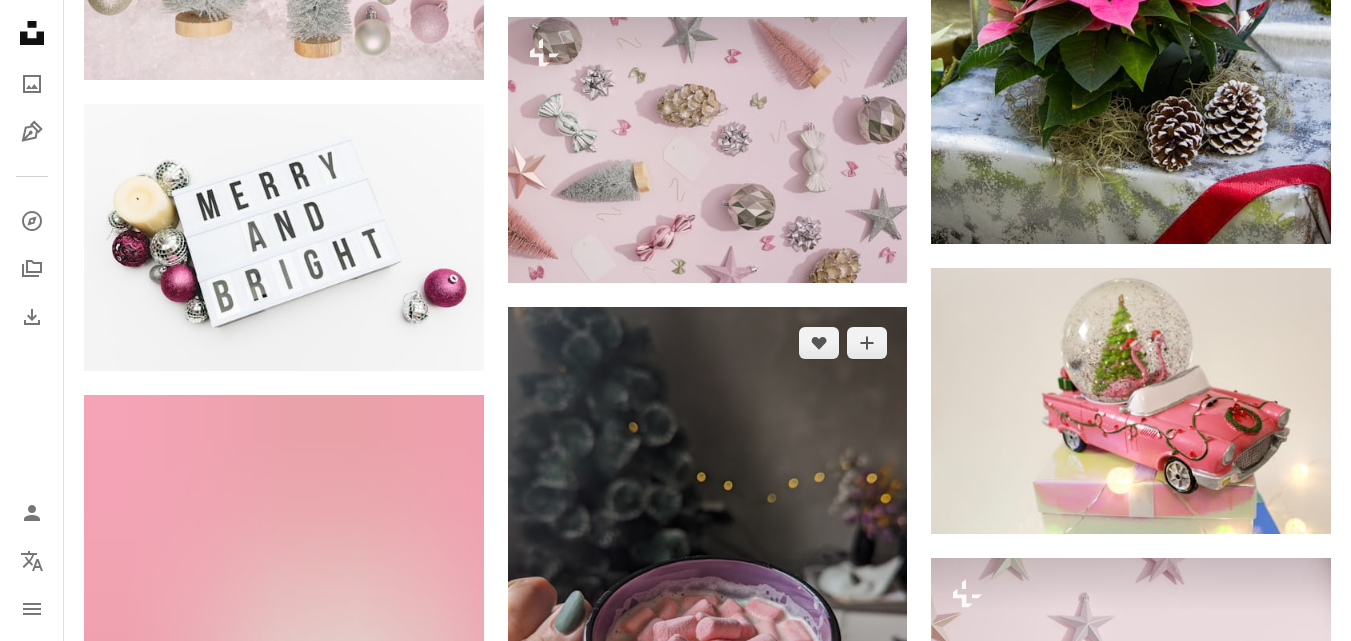 scroll, scrollTop: 9600, scrollLeft: 0, axis: vertical 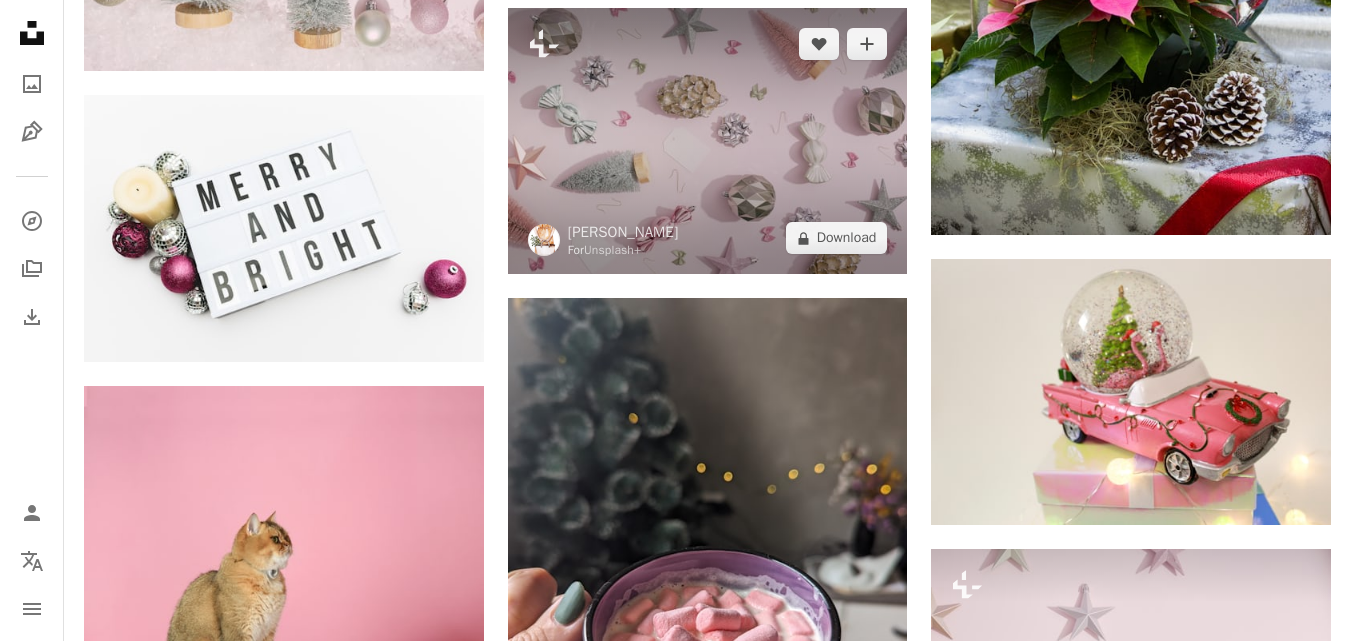 click at bounding box center (708, 141) 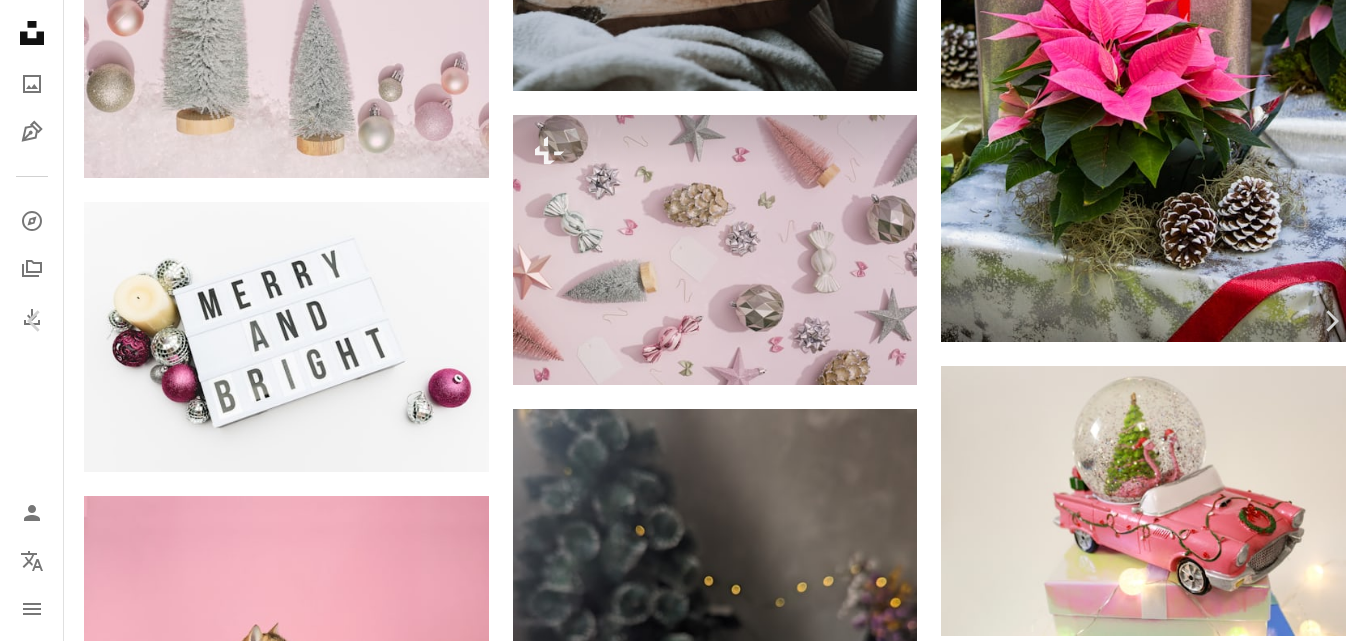 click on "An X shape" at bounding box center (20, 20) 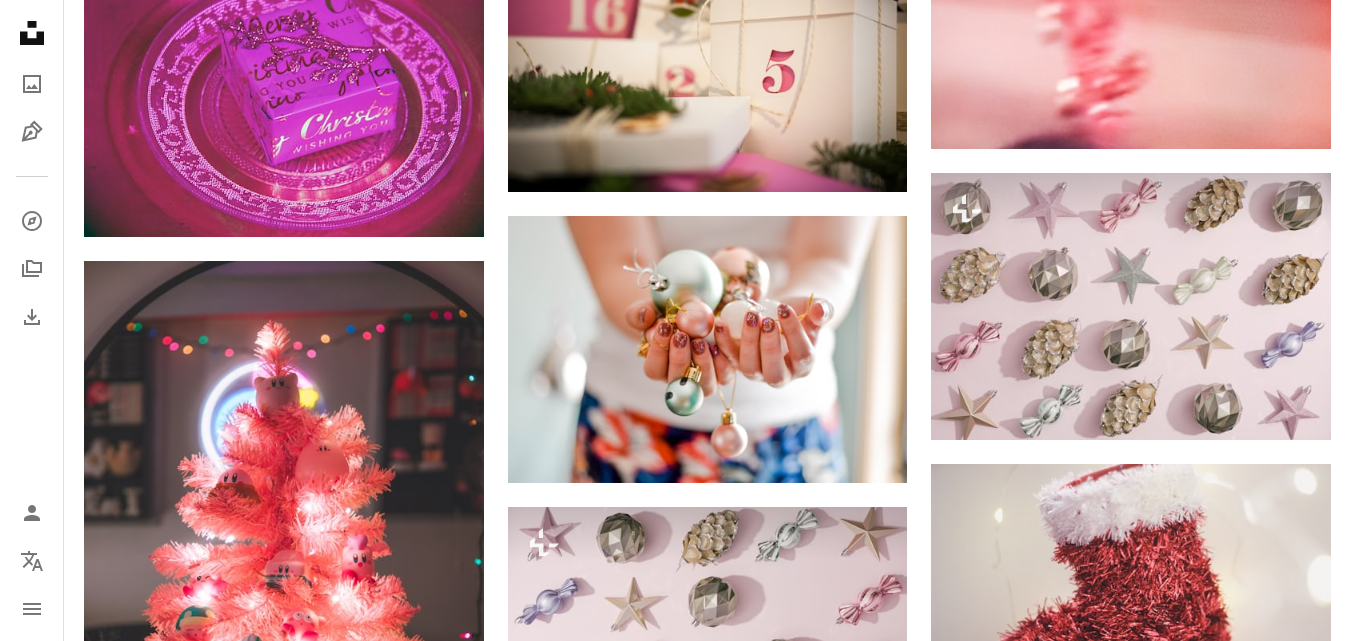 scroll, scrollTop: 18157, scrollLeft: 0, axis: vertical 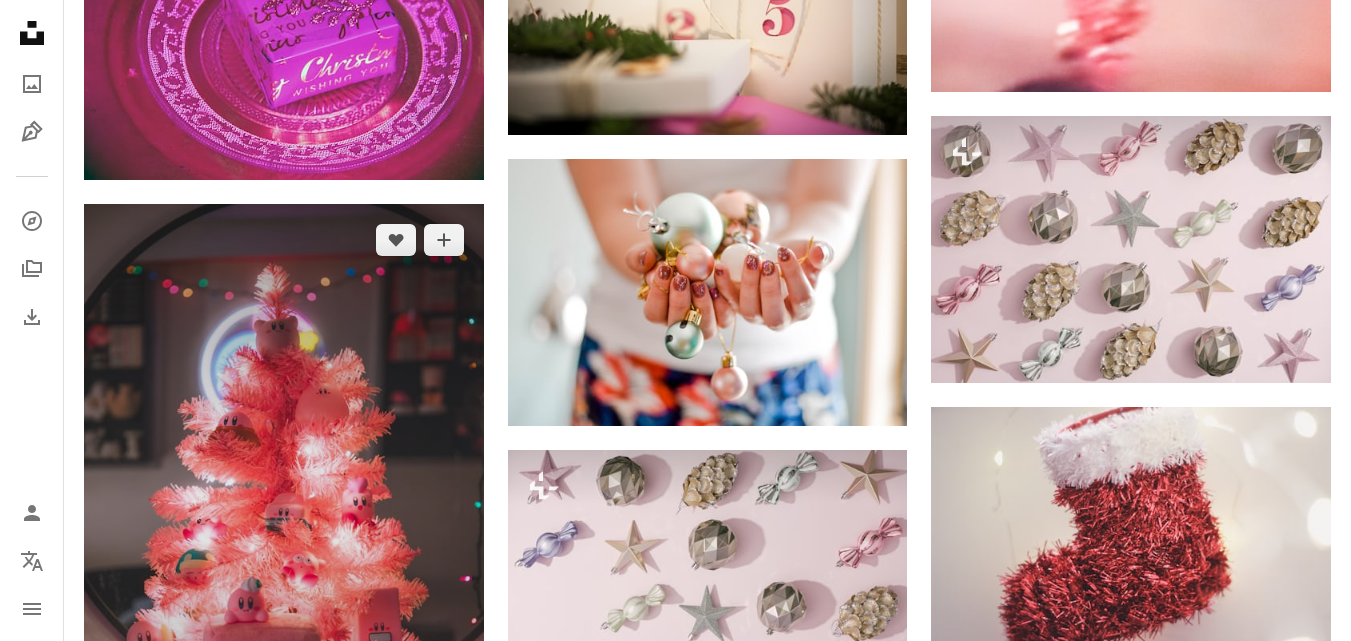 click at bounding box center [284, 503] 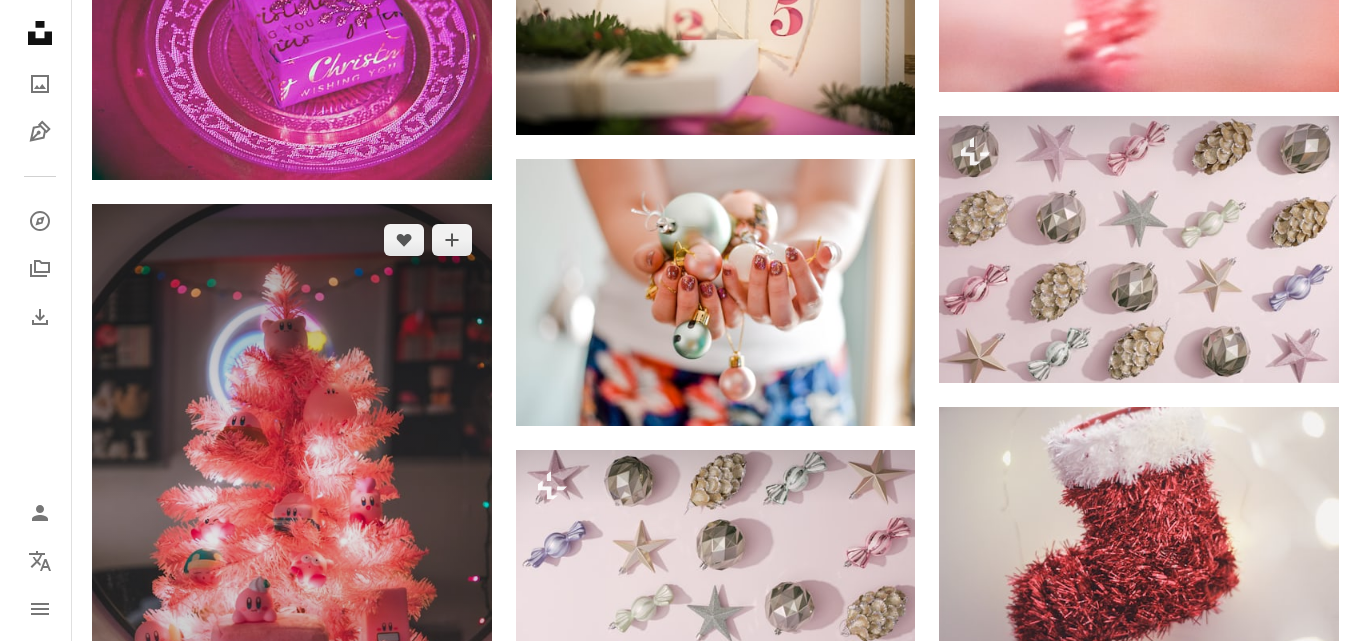 scroll, scrollTop: 18400, scrollLeft: 0, axis: vertical 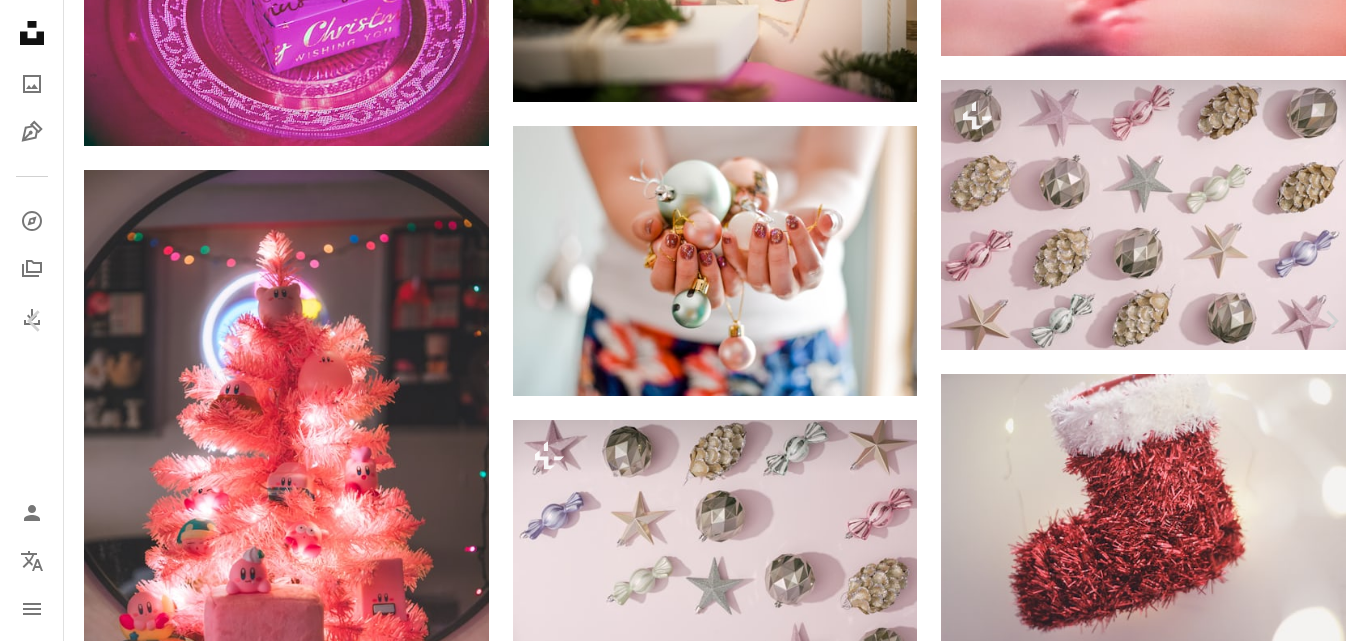 click on "An X shape" at bounding box center [20, 20] 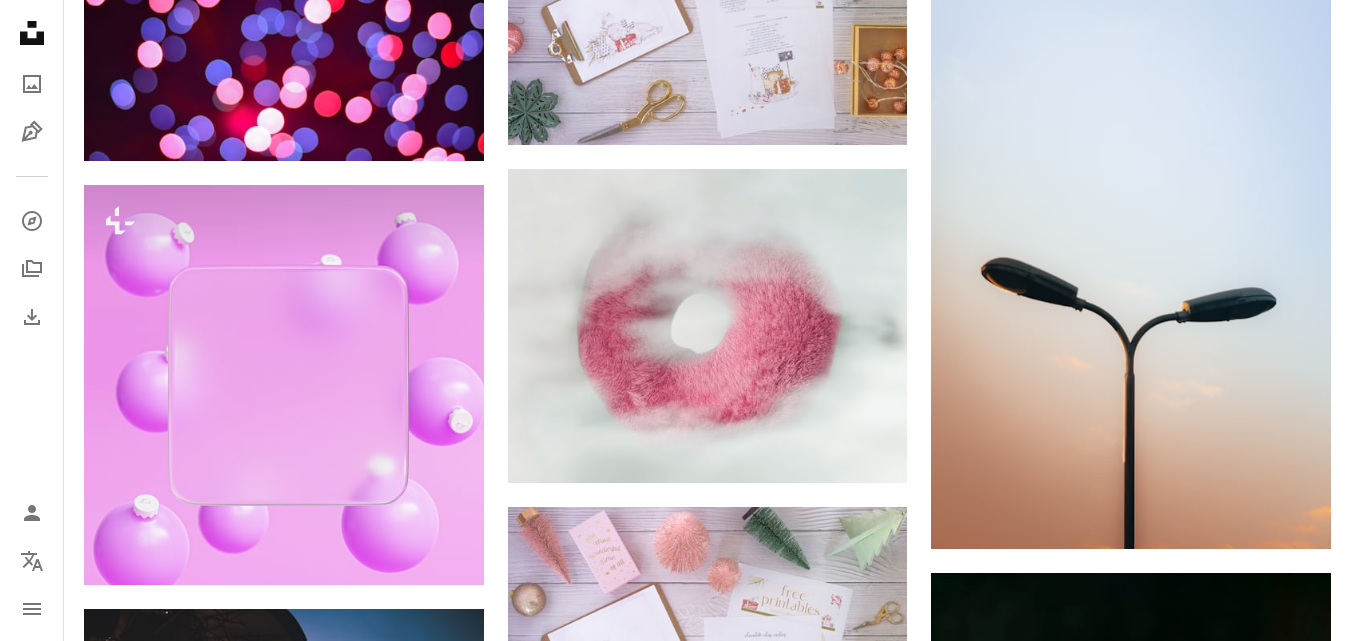 scroll, scrollTop: 43300, scrollLeft: 0, axis: vertical 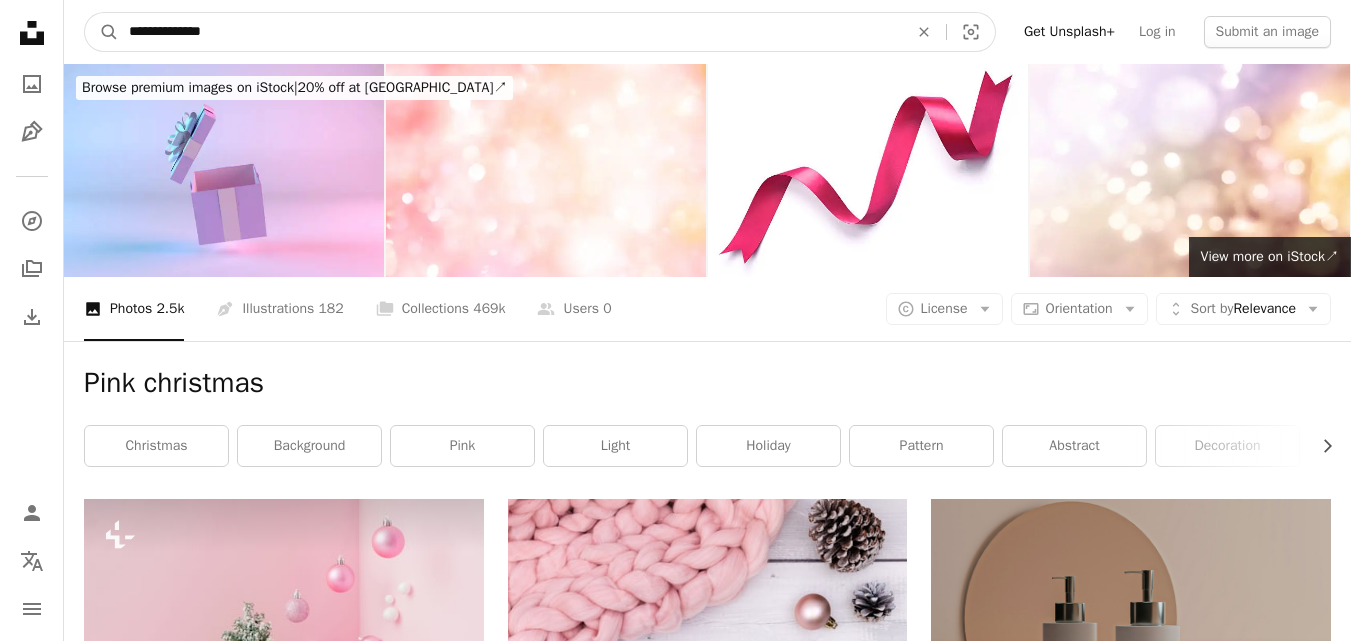 click on "**********" at bounding box center [510, 32] 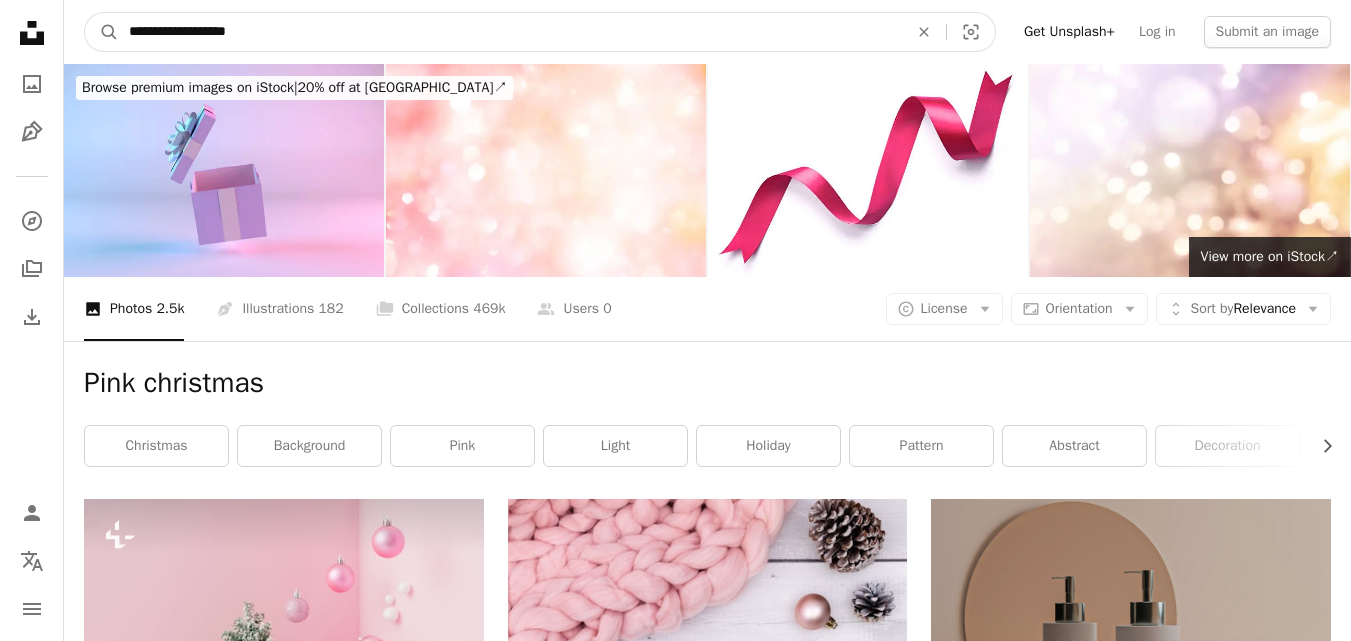 type on "**********" 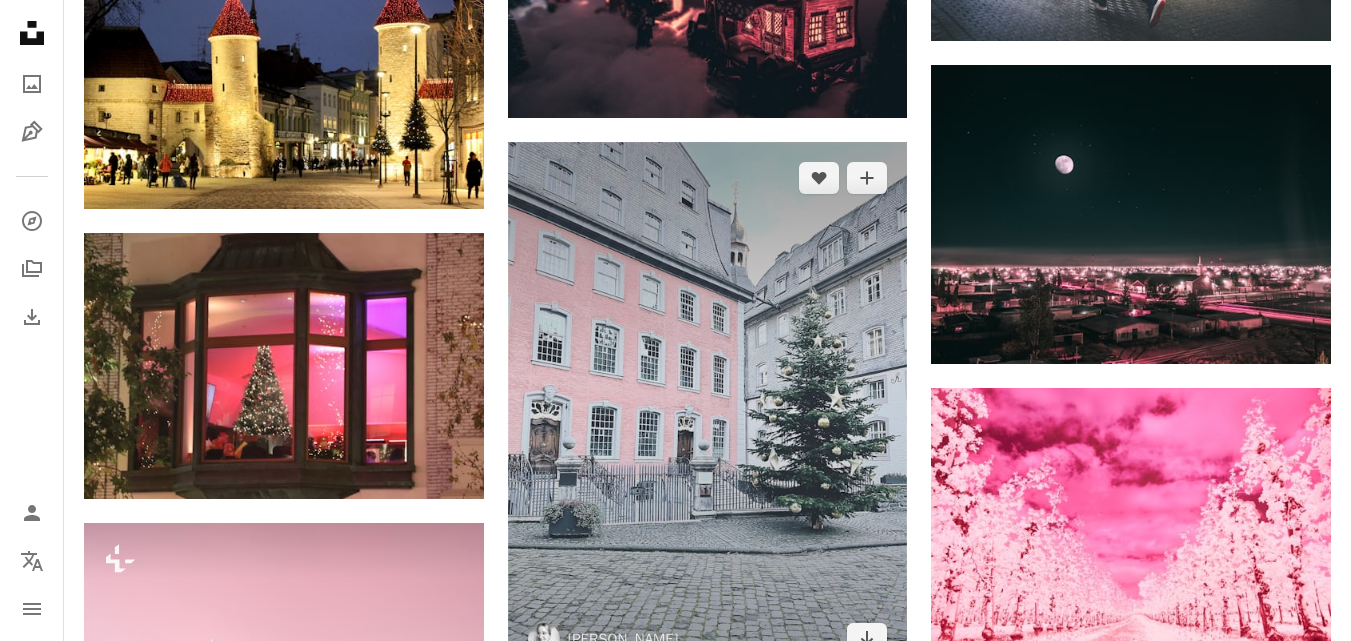 scroll, scrollTop: 1300, scrollLeft: 0, axis: vertical 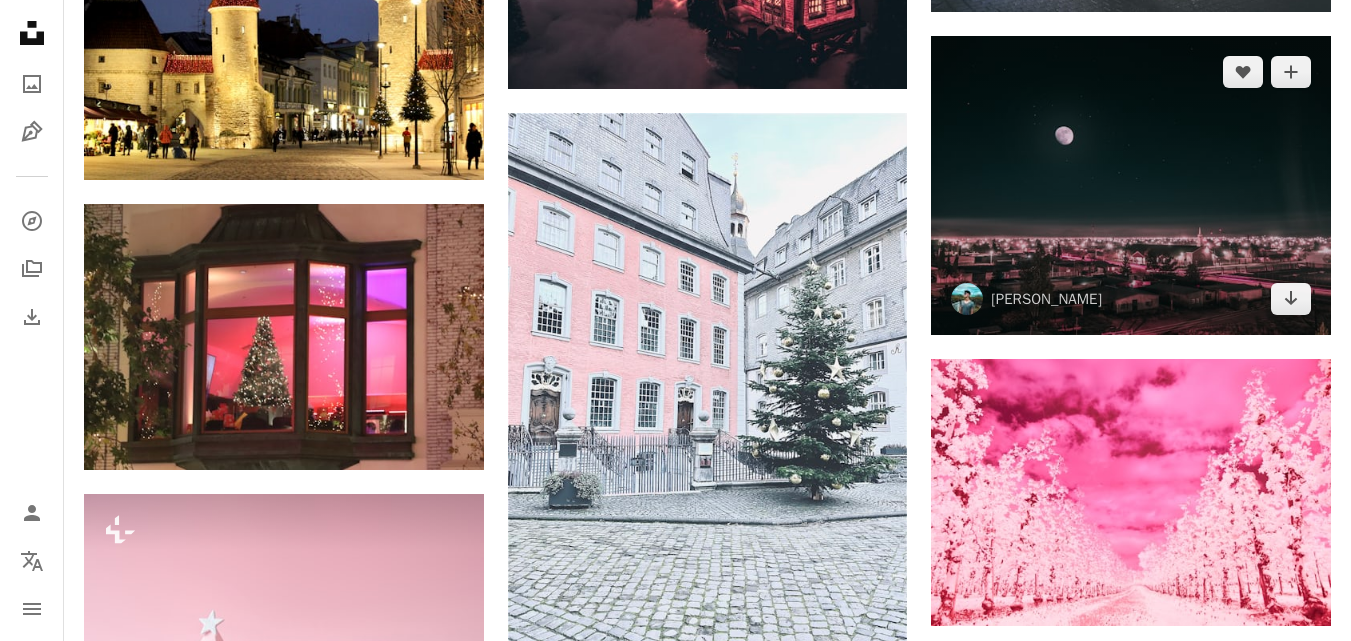 click at bounding box center (1131, 186) 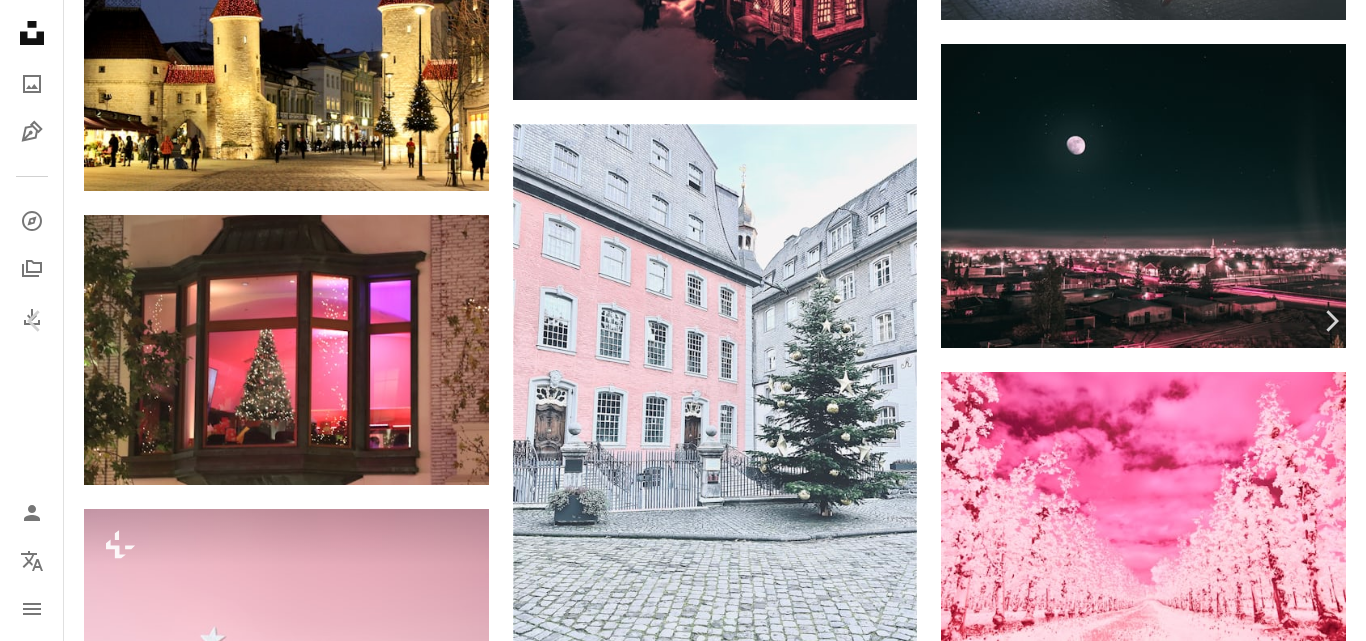 click 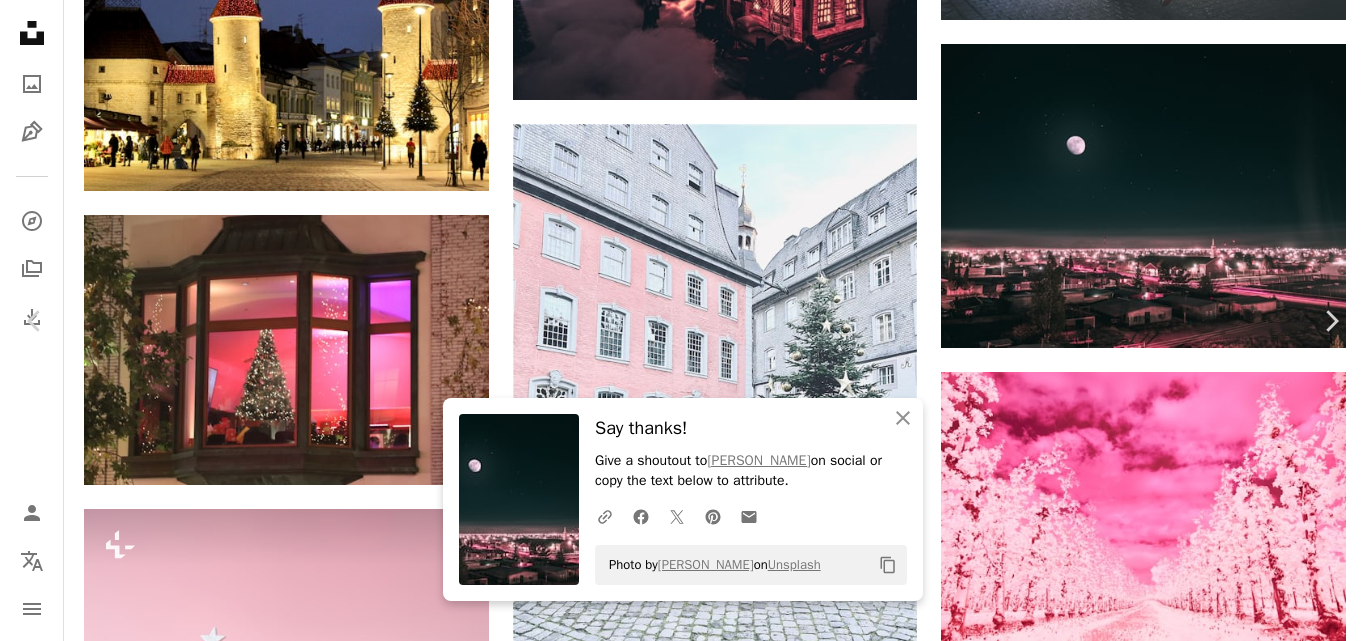 click on "An X shape" at bounding box center [20, 20] 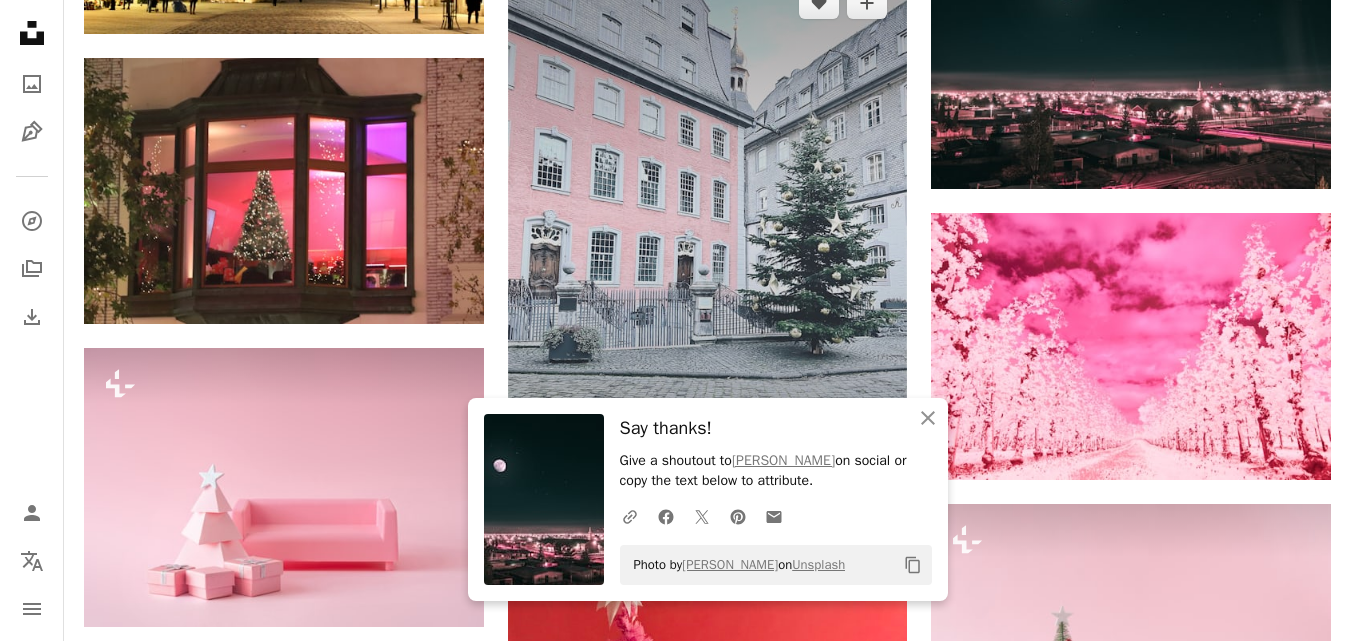 scroll, scrollTop: 1500, scrollLeft: 0, axis: vertical 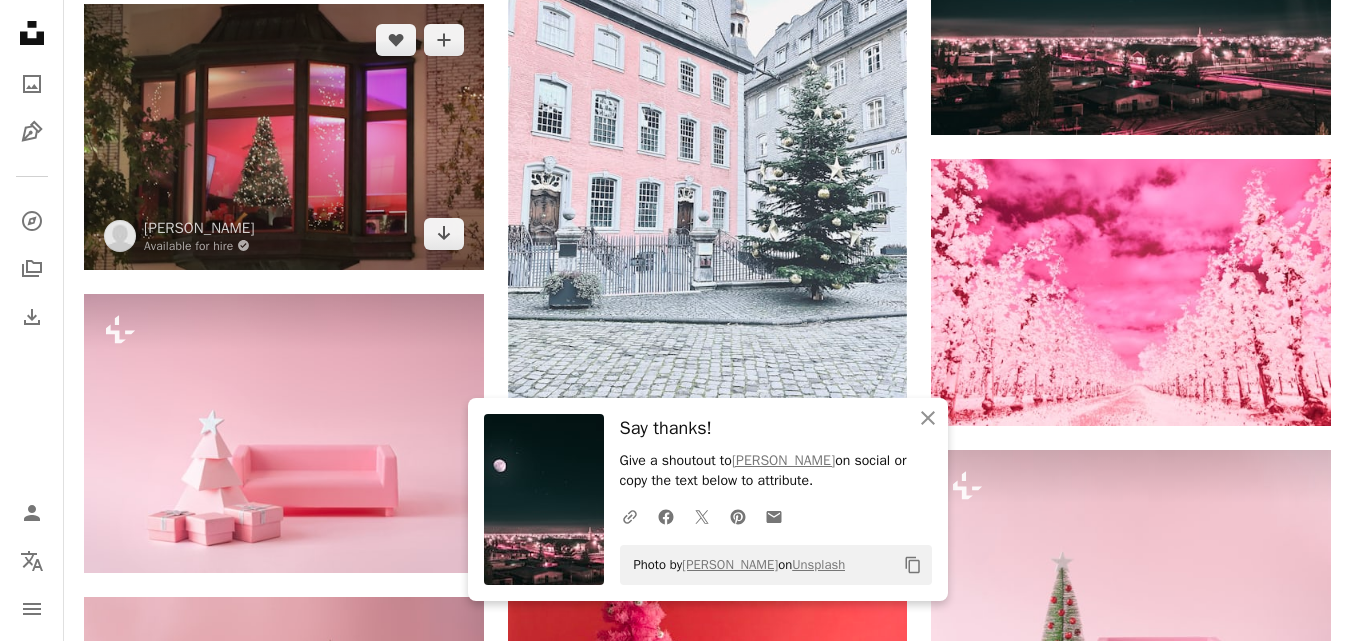 click at bounding box center (284, 137) 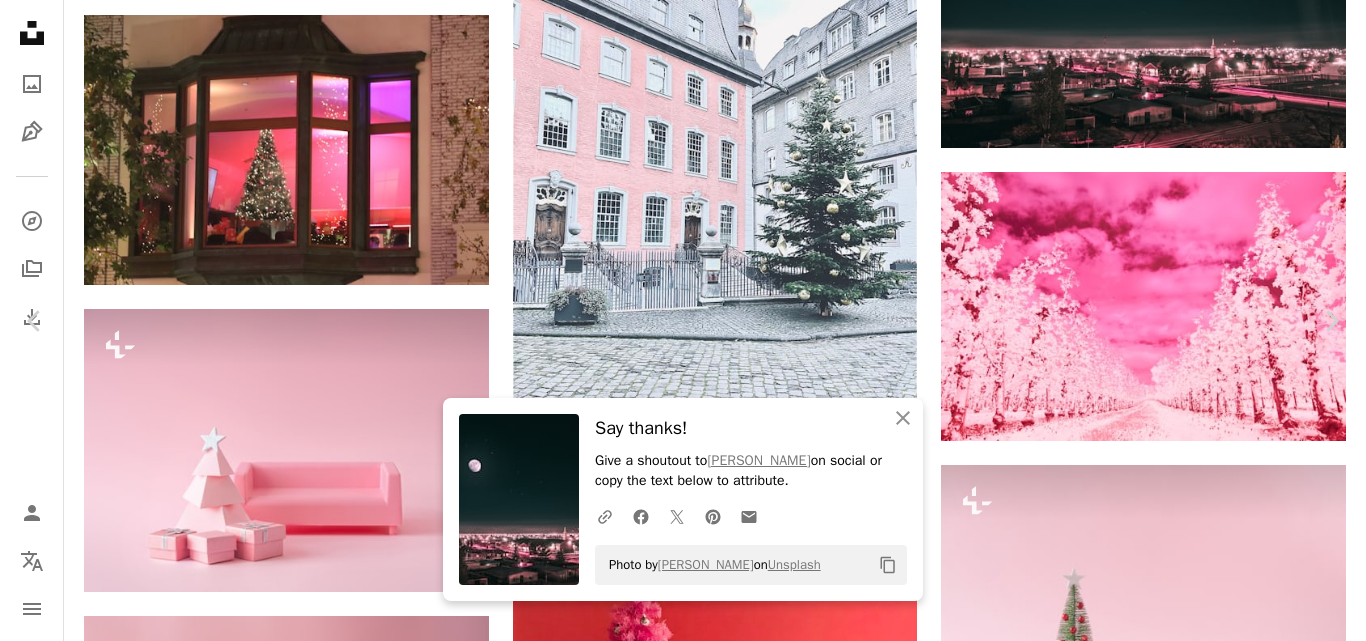 click on "Chevron down" 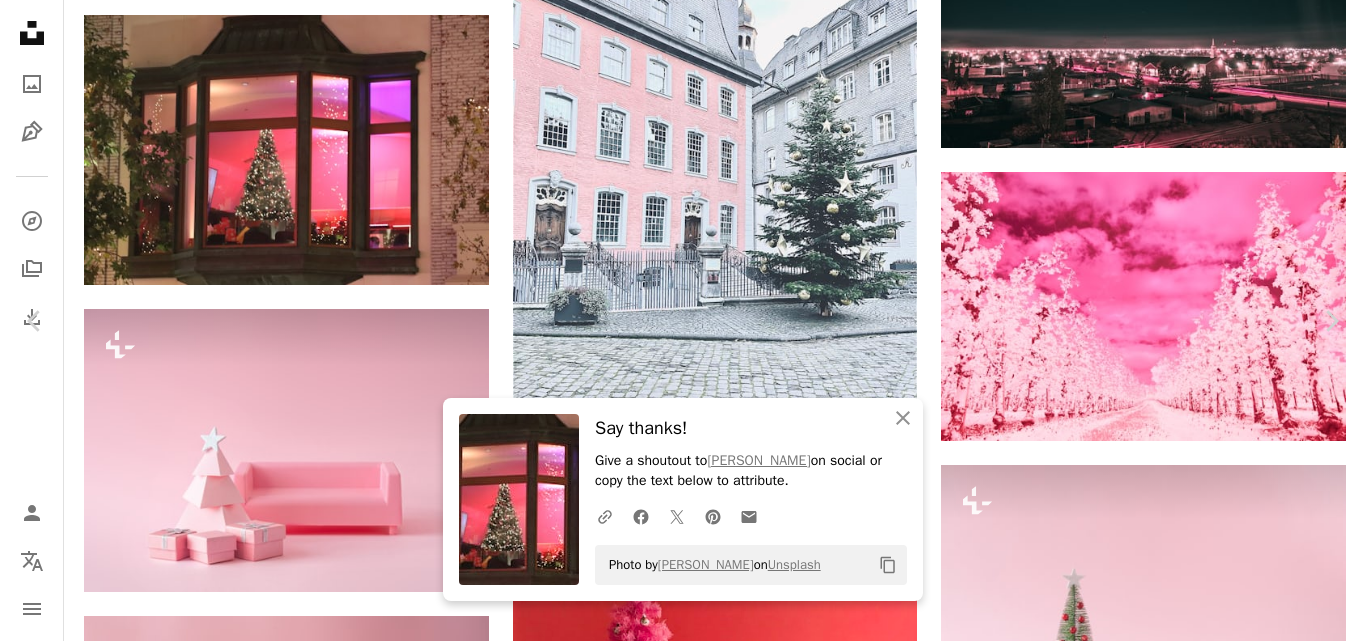 click on "An X shape" at bounding box center (20, 20) 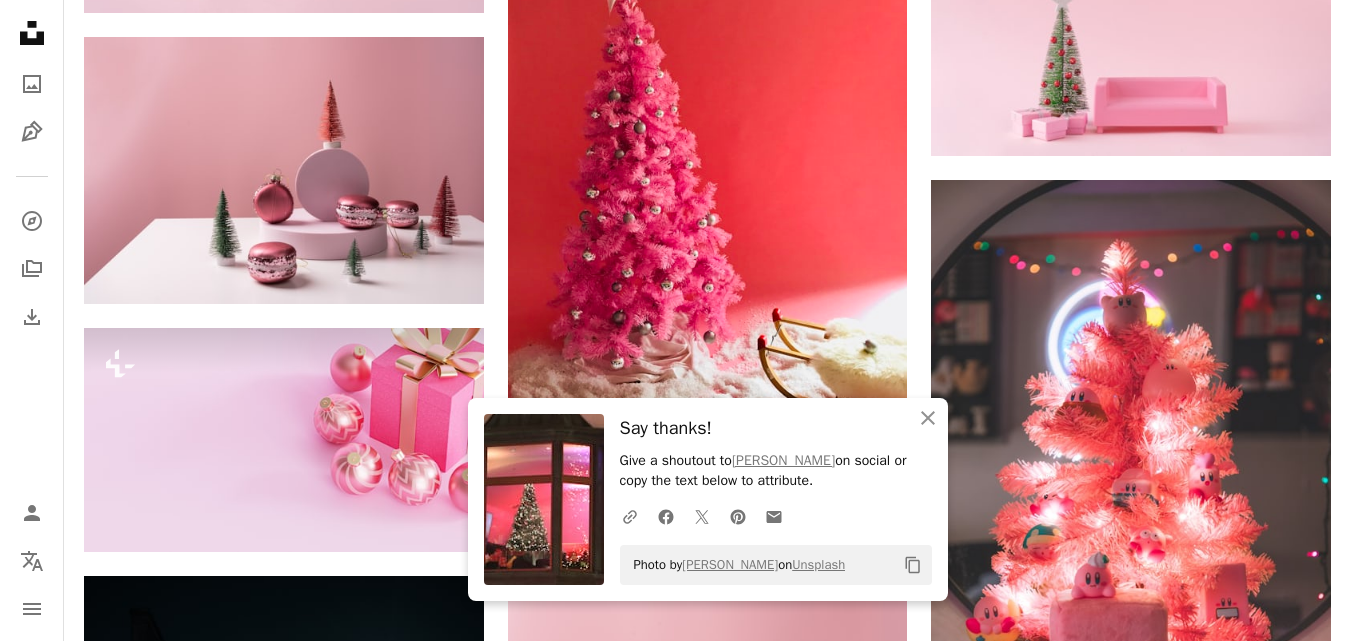 scroll, scrollTop: 2200, scrollLeft: 0, axis: vertical 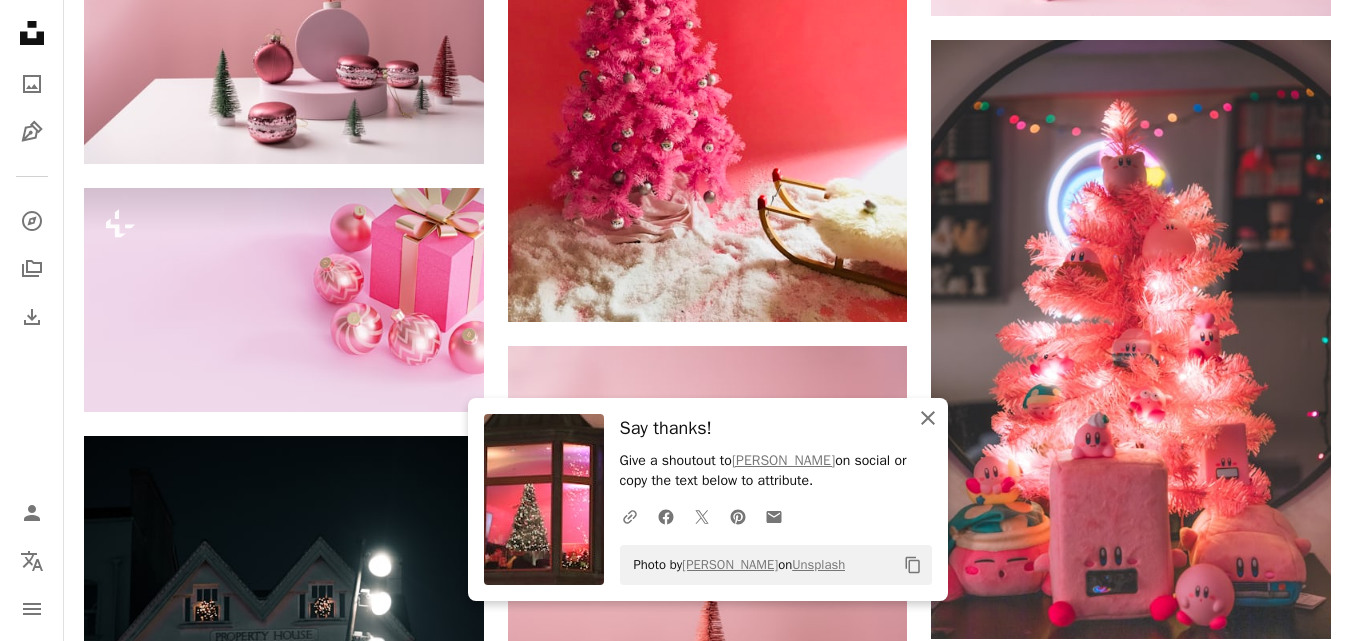 click 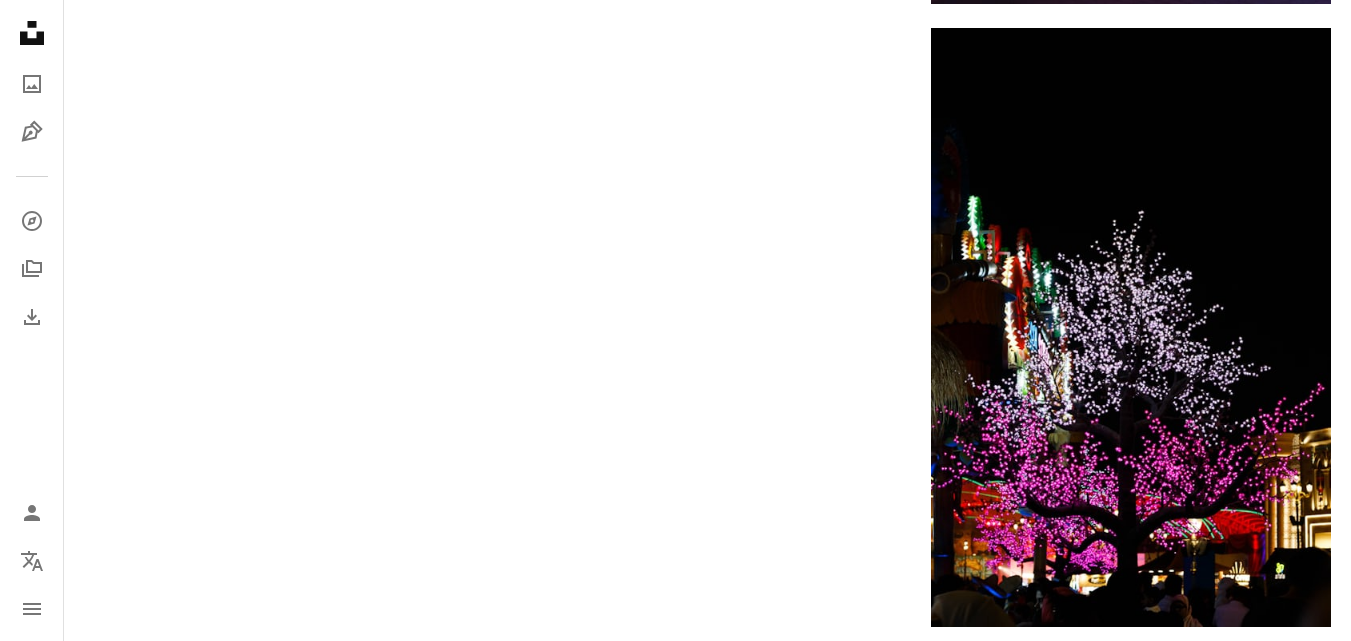 scroll, scrollTop: 3500, scrollLeft: 0, axis: vertical 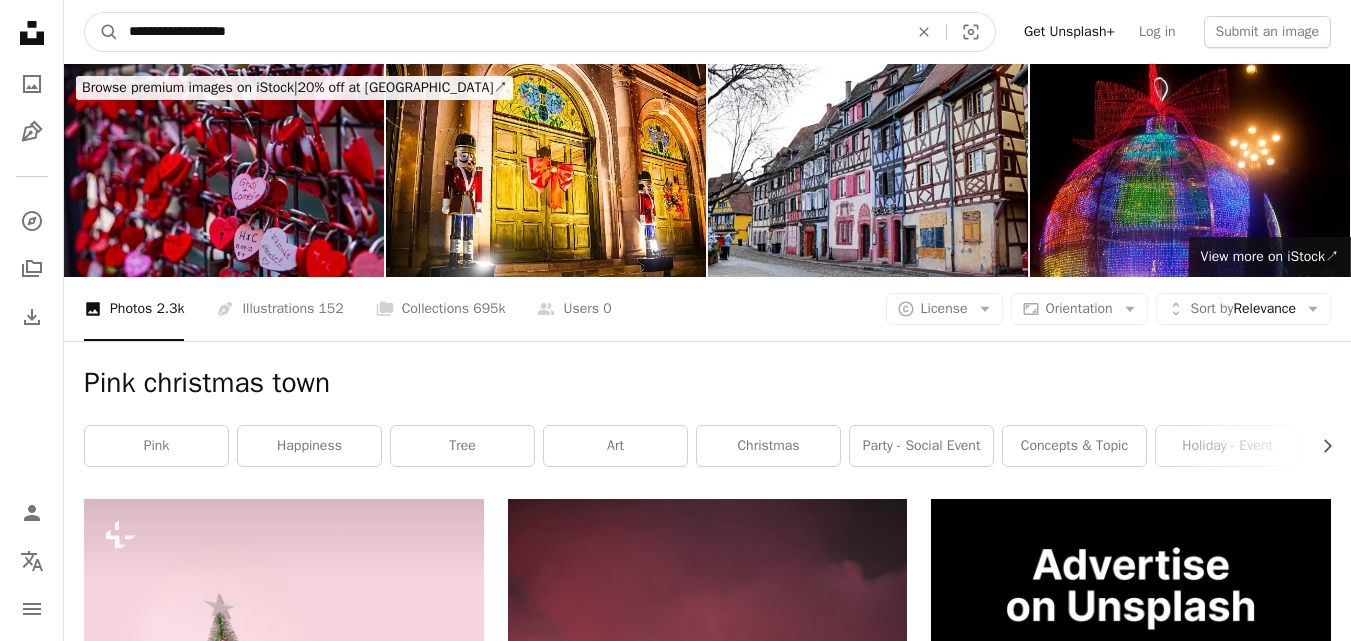 click on "**********" at bounding box center [510, 32] 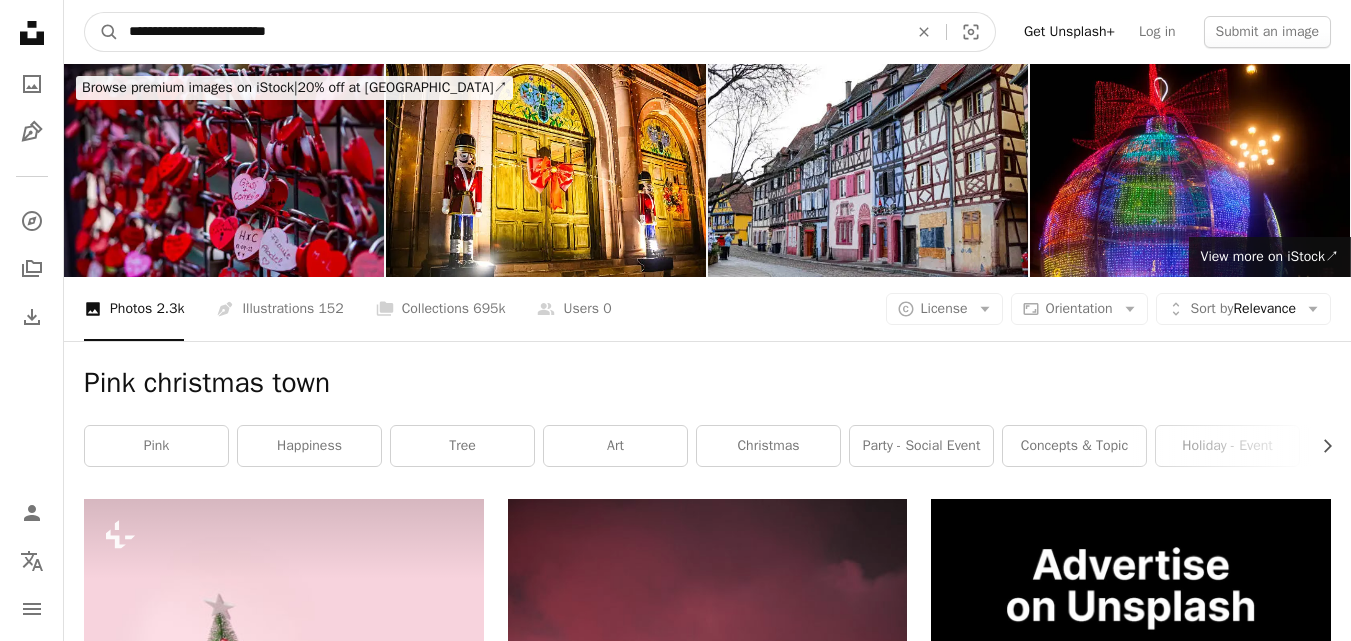 type on "**********" 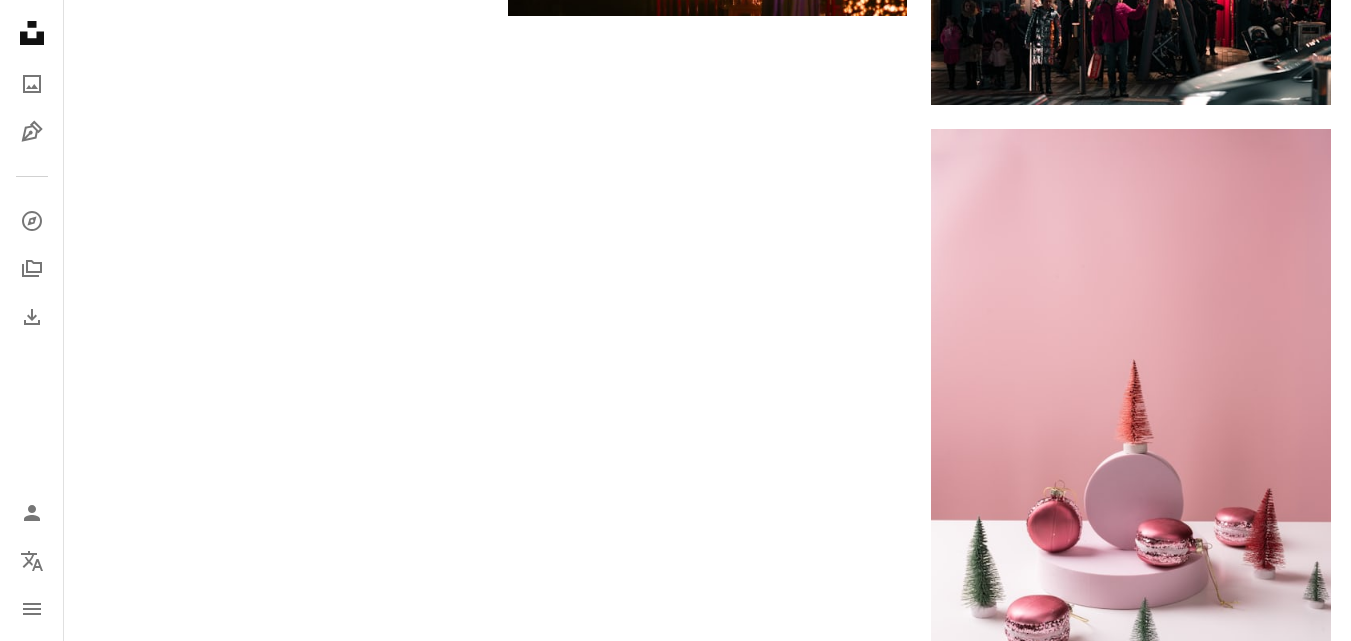 scroll, scrollTop: 3500, scrollLeft: 0, axis: vertical 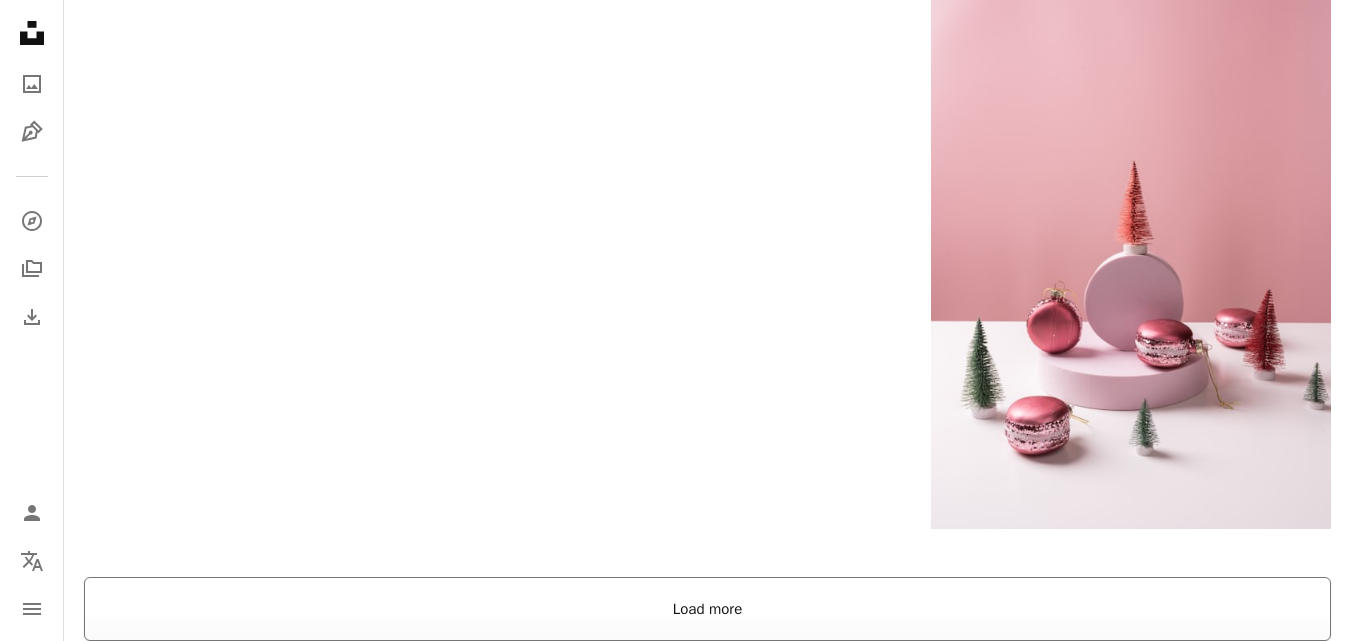 click on "Load more" at bounding box center [707, 609] 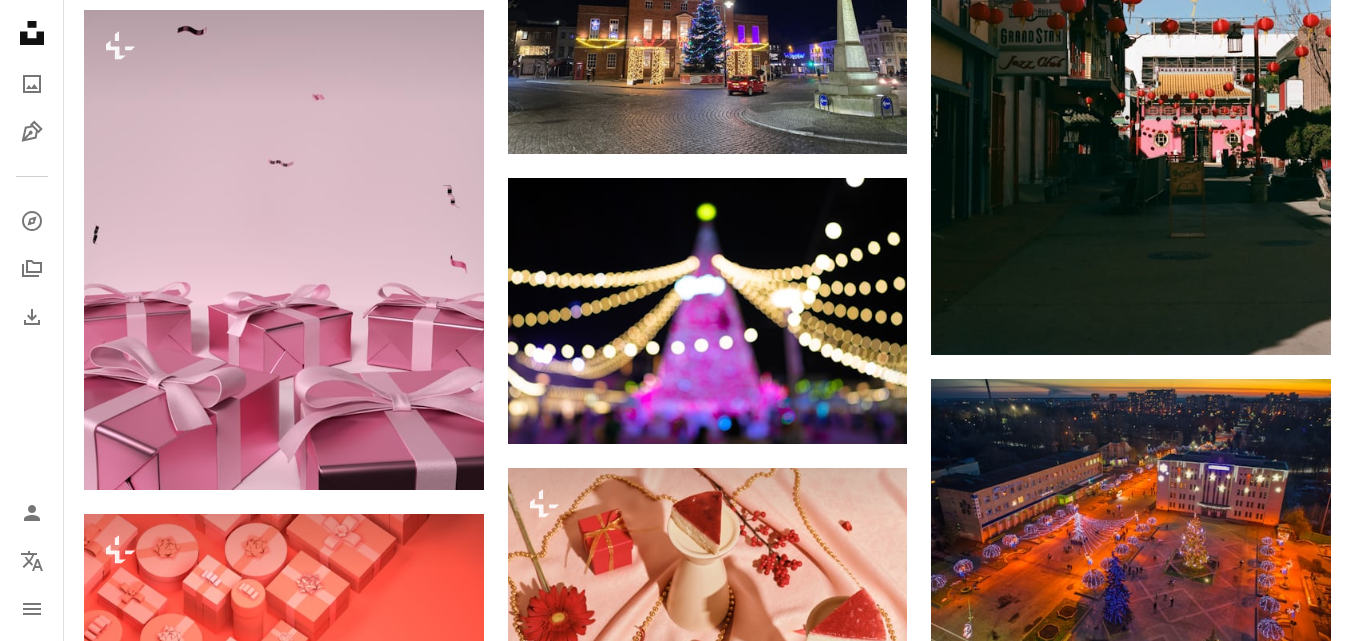 scroll, scrollTop: 16400, scrollLeft: 0, axis: vertical 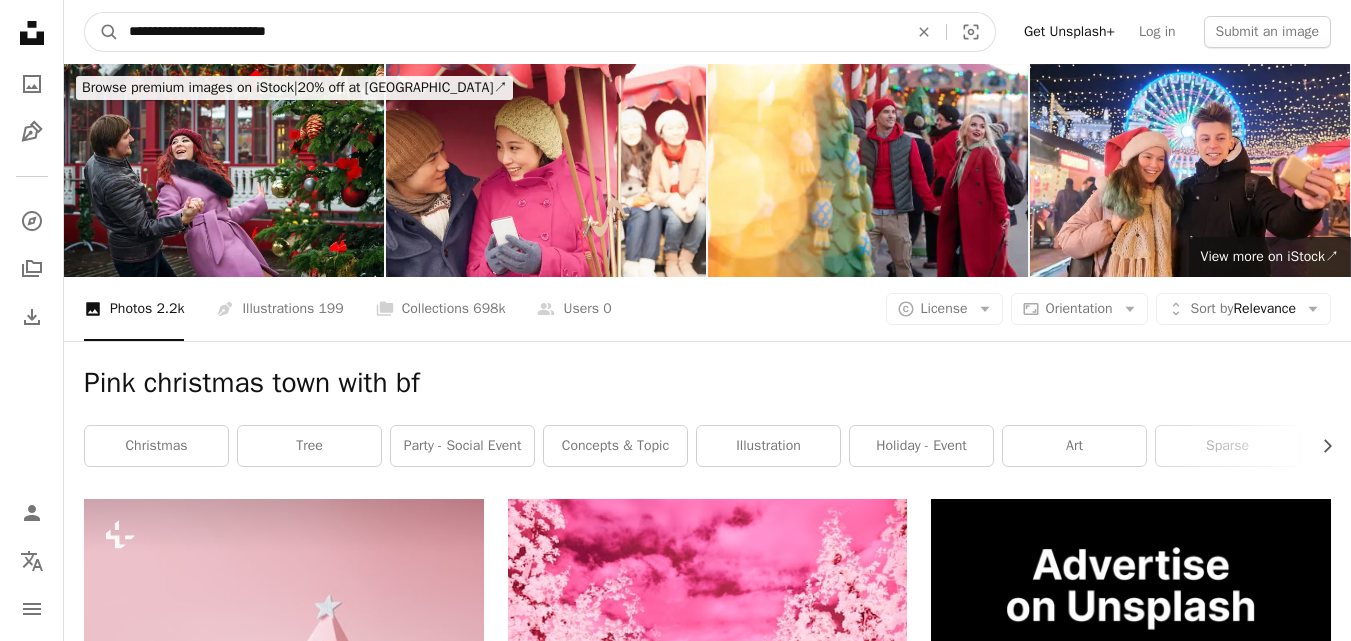drag, startPoint x: 156, startPoint y: 35, endPoint x: 124, endPoint y: 27, distance: 32.984844 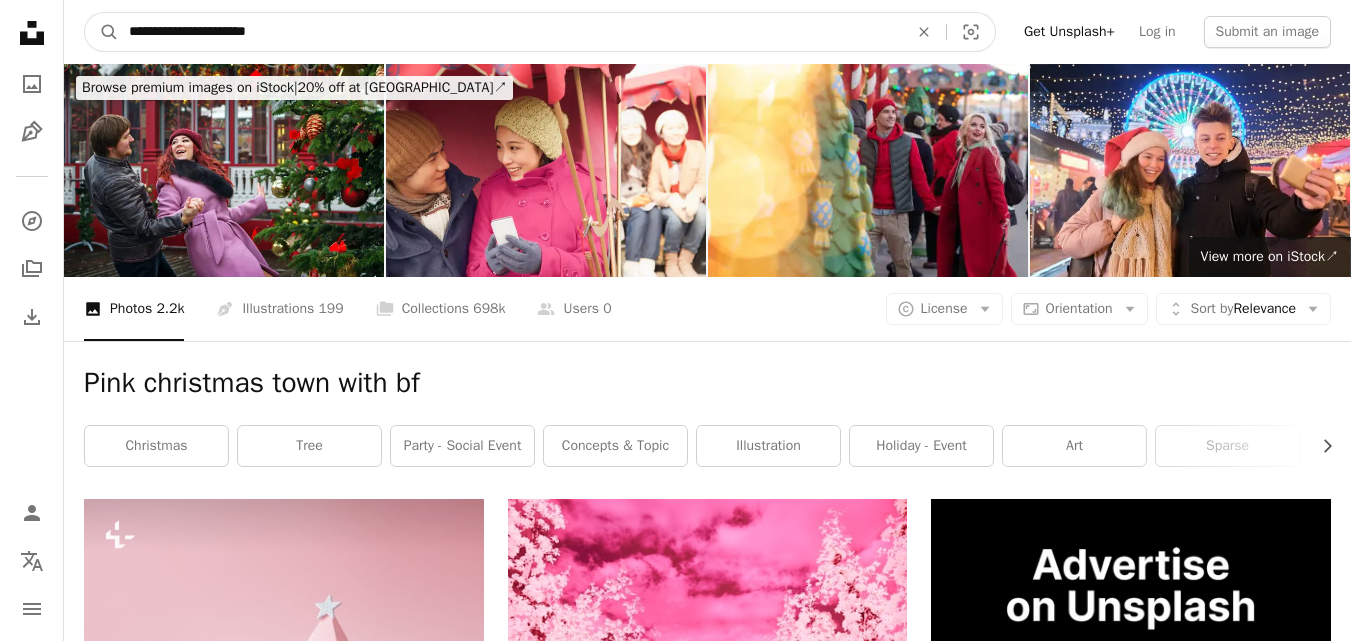 type on "**********" 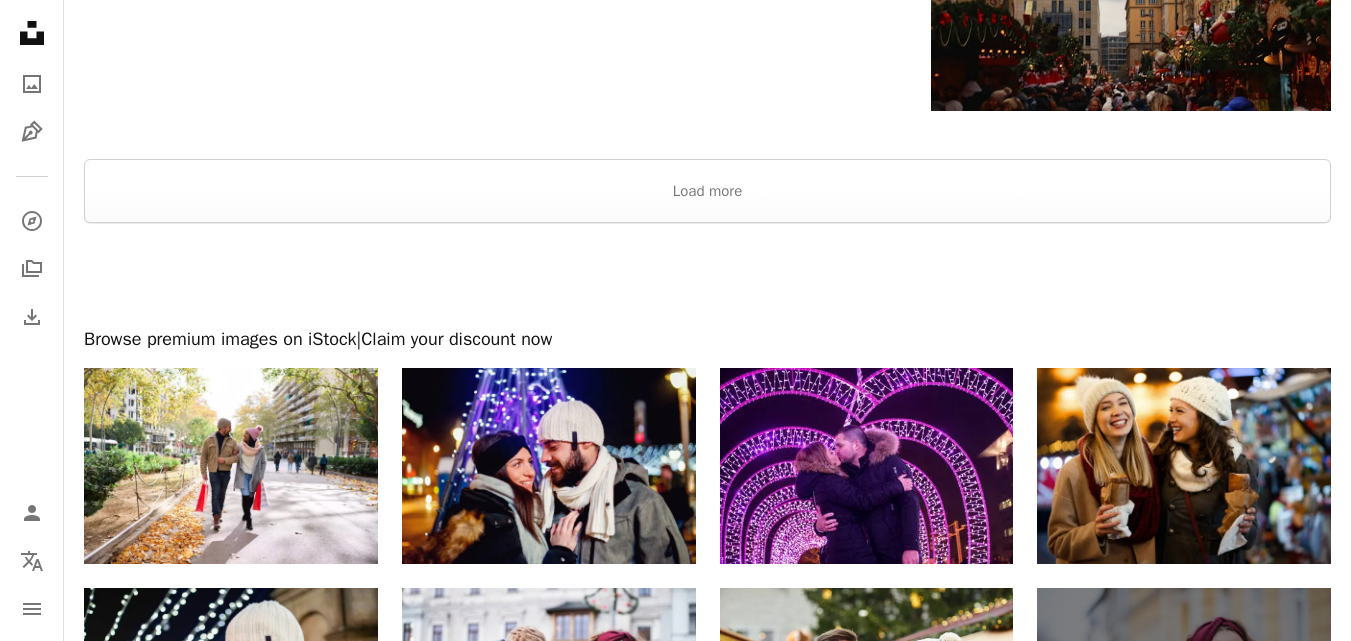 scroll, scrollTop: 3000, scrollLeft: 0, axis: vertical 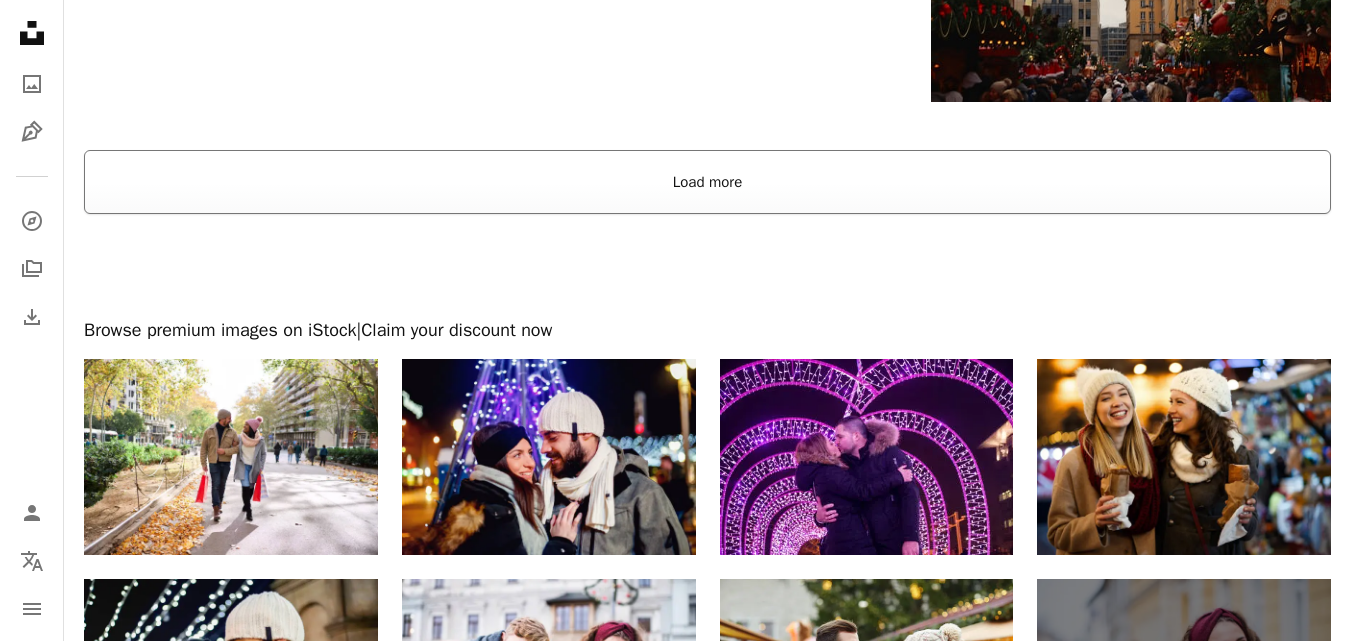 click on "Load more" at bounding box center [707, 182] 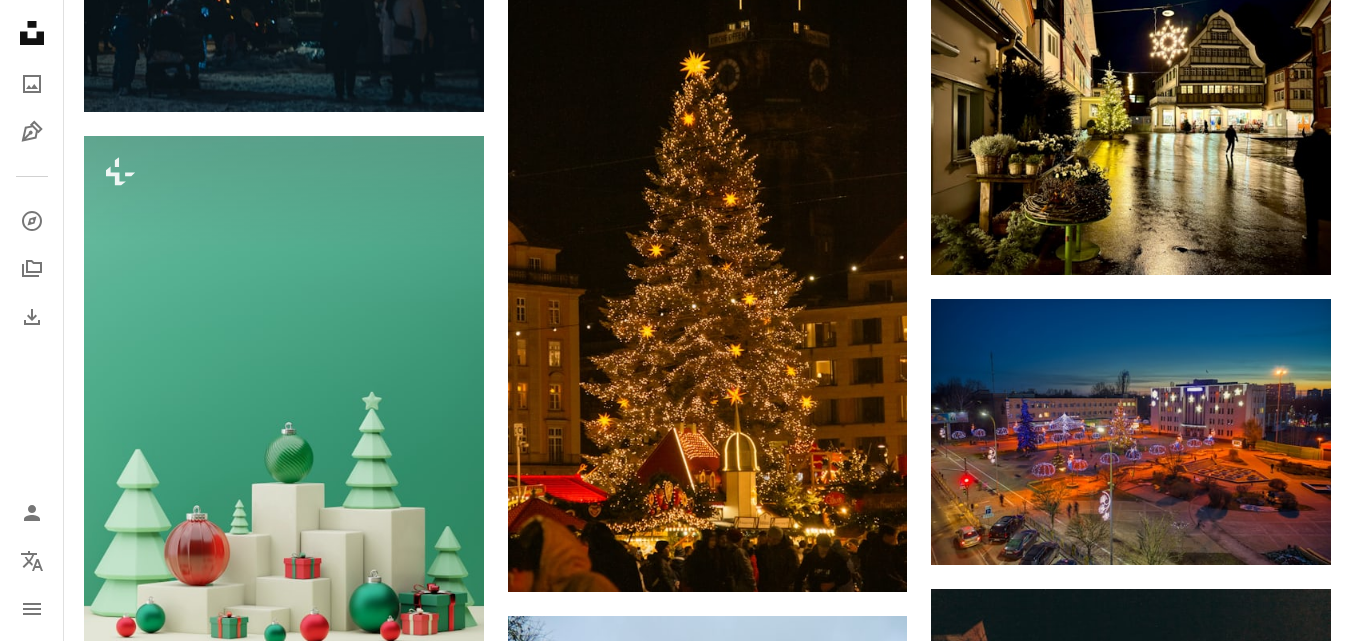 scroll, scrollTop: 6600, scrollLeft: 0, axis: vertical 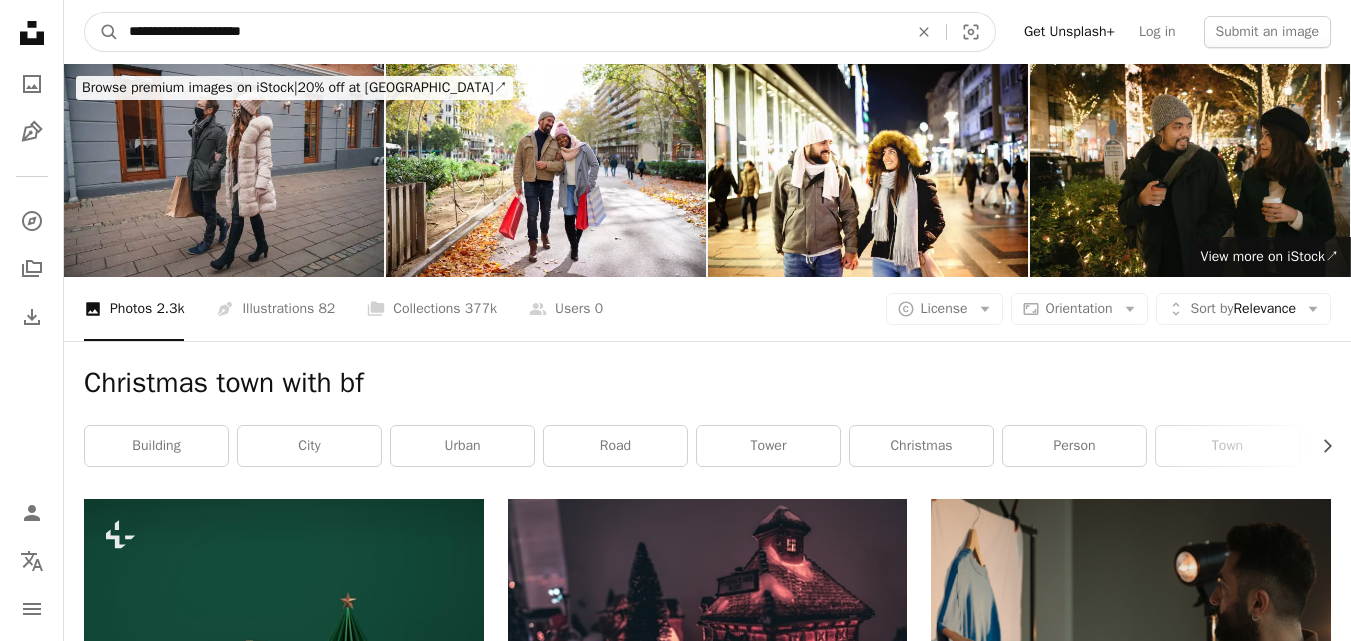 drag, startPoint x: 281, startPoint y: 24, endPoint x: 193, endPoint y: 36, distance: 88.814415 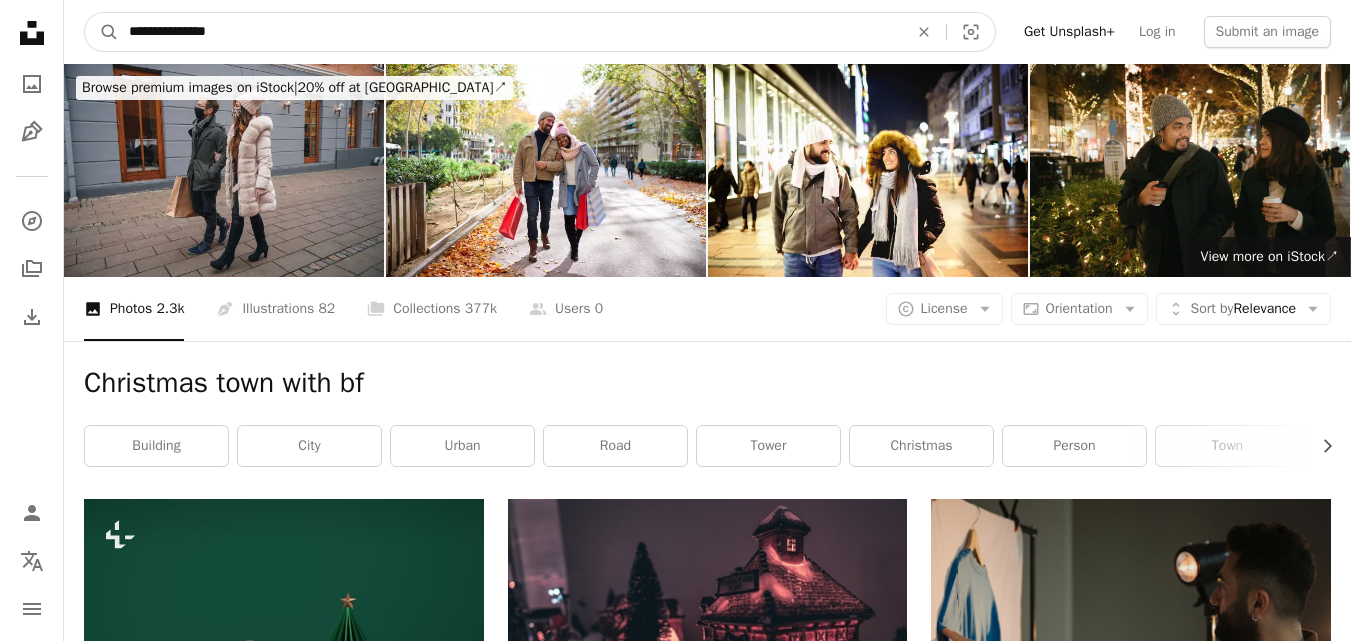 type on "**********" 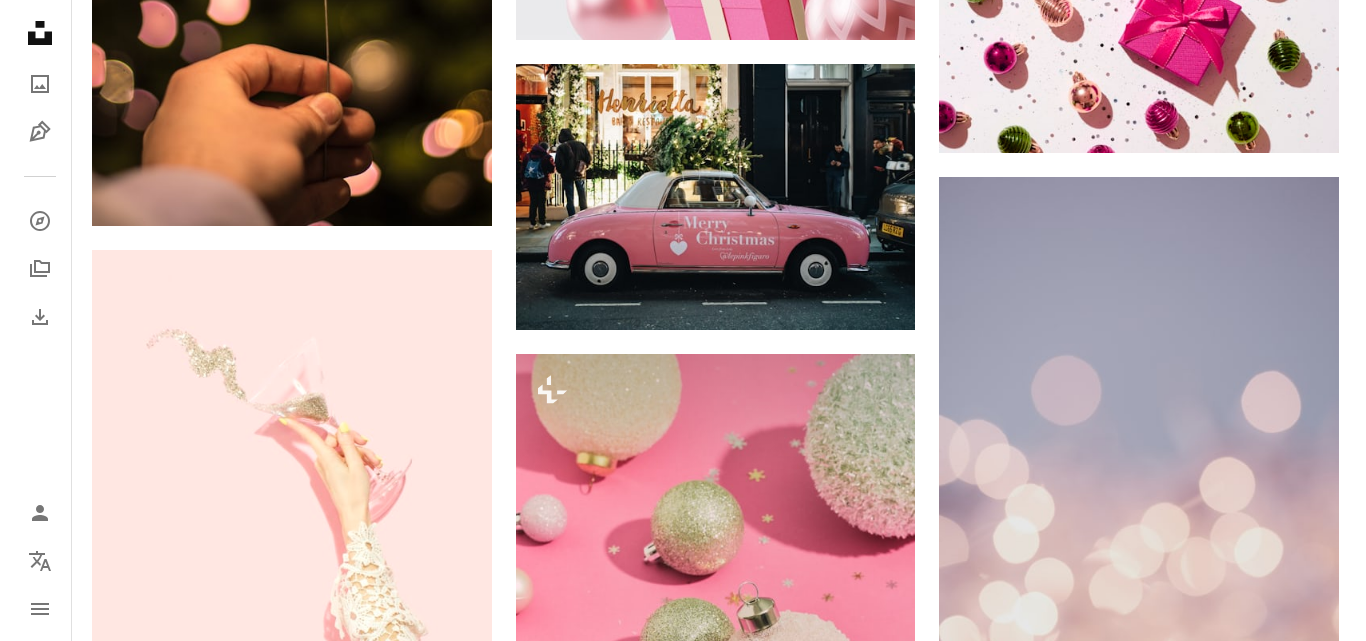 scroll, scrollTop: 2400, scrollLeft: 0, axis: vertical 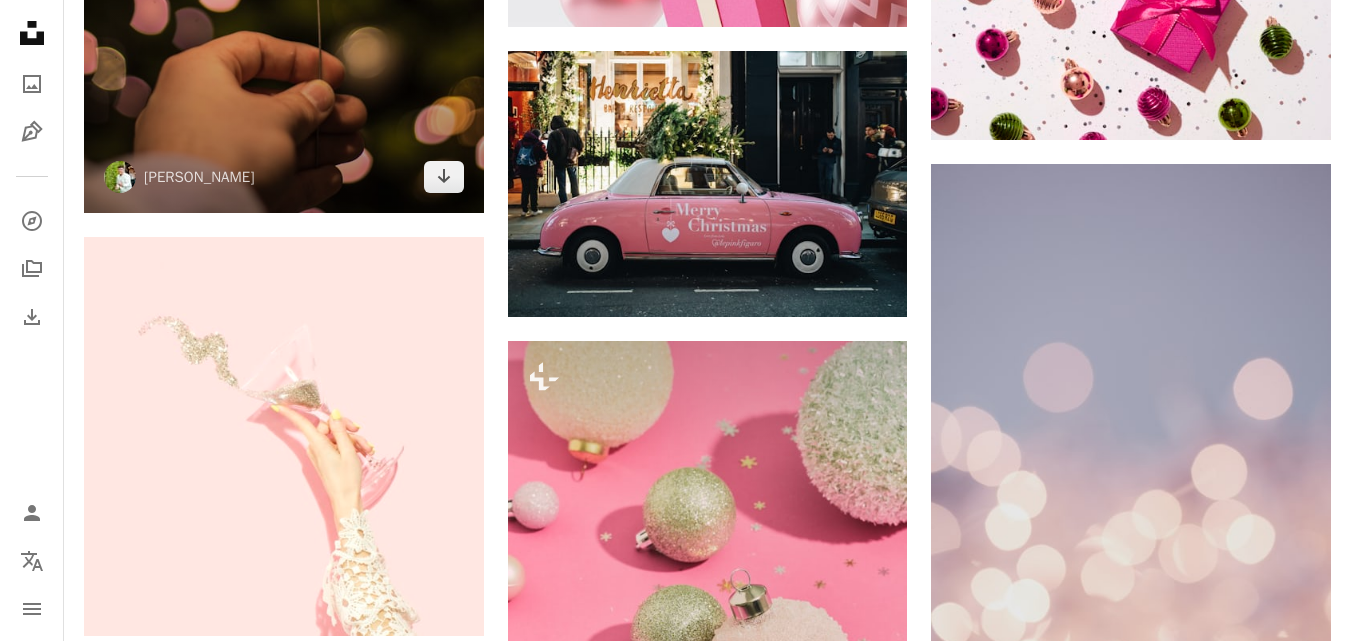 click at bounding box center [284, -88] 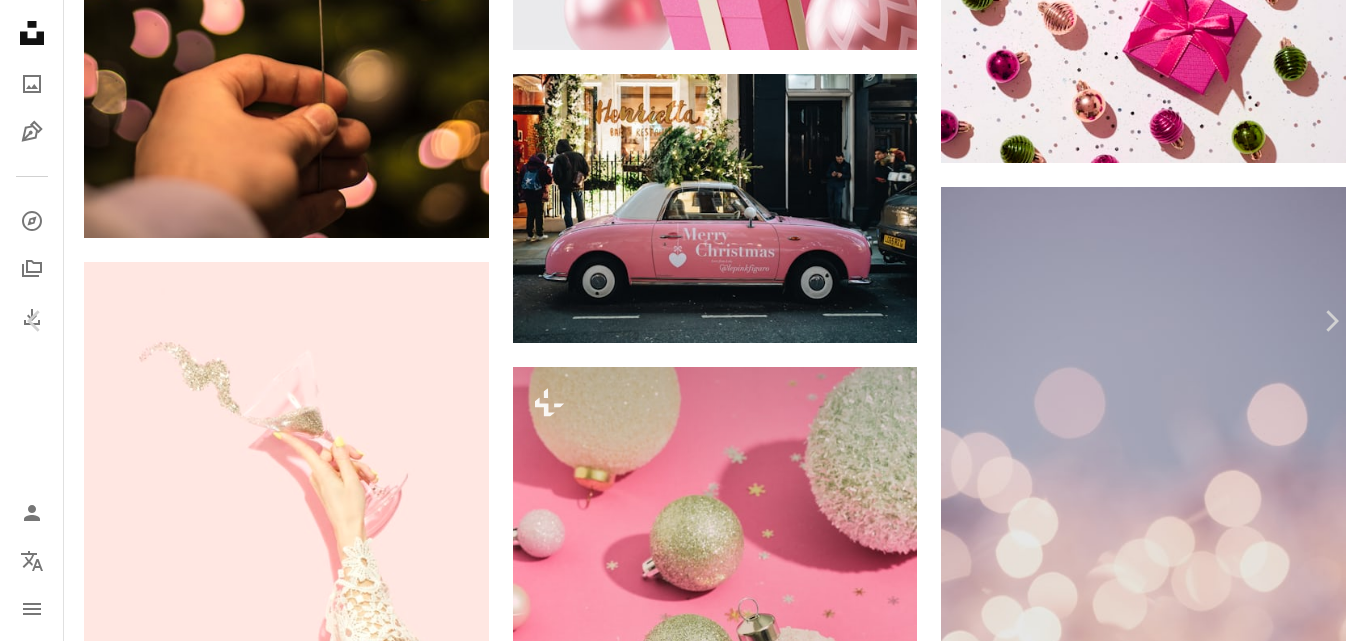 scroll, scrollTop: 1300, scrollLeft: 0, axis: vertical 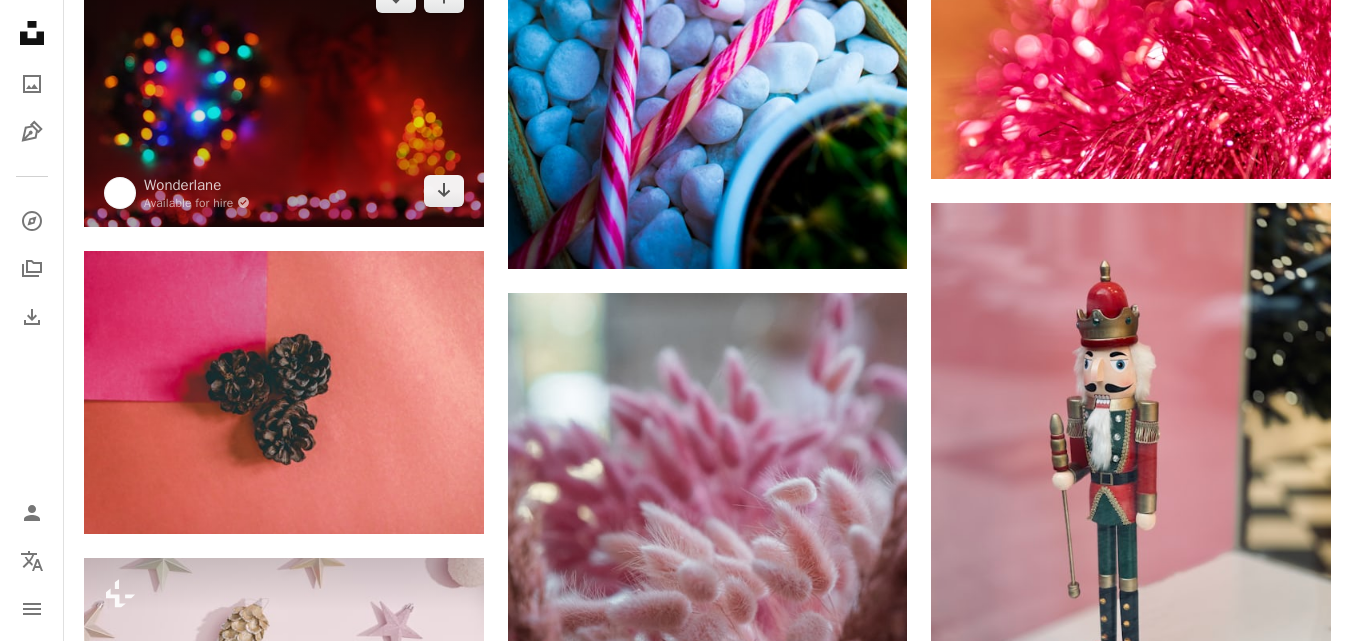 click at bounding box center [284, 94] 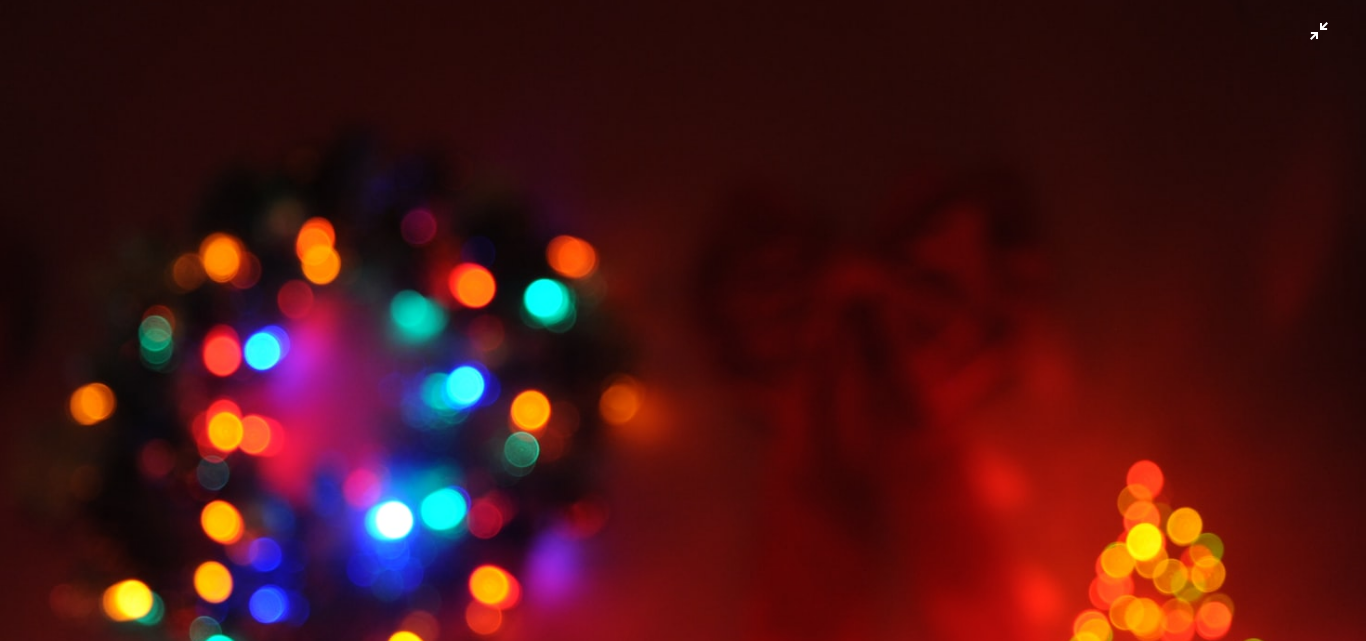 scroll, scrollTop: 0, scrollLeft: 0, axis: both 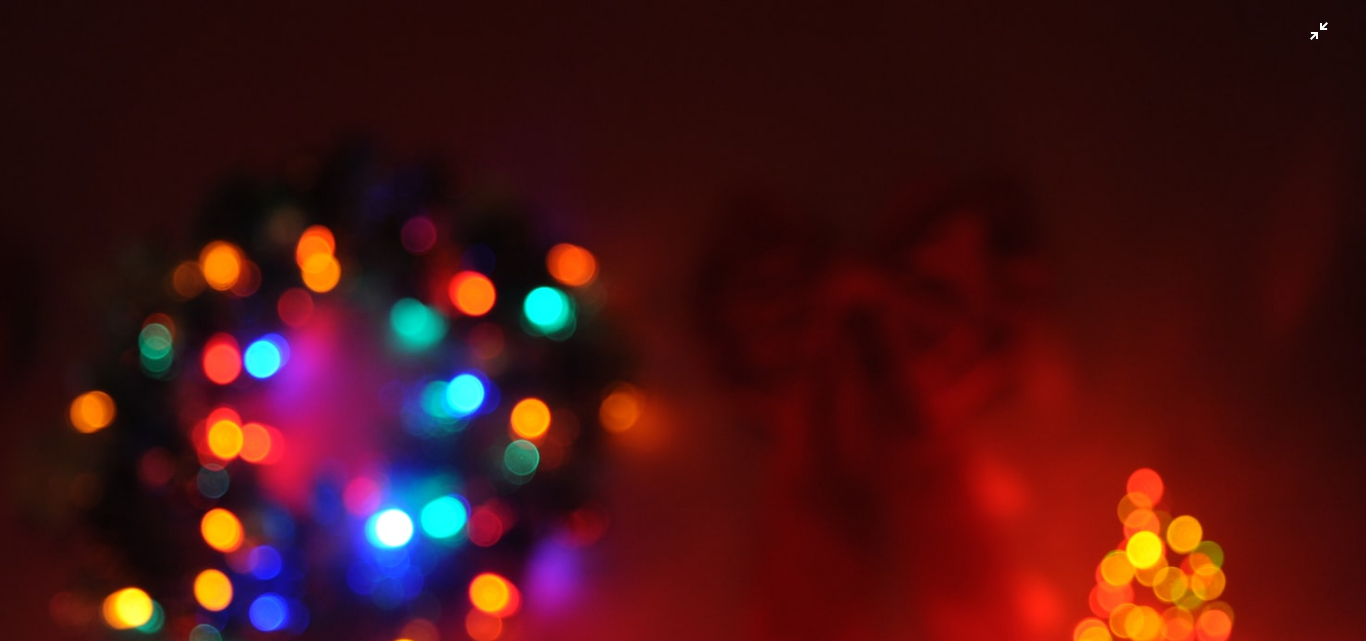 click at bounding box center [683, 454] 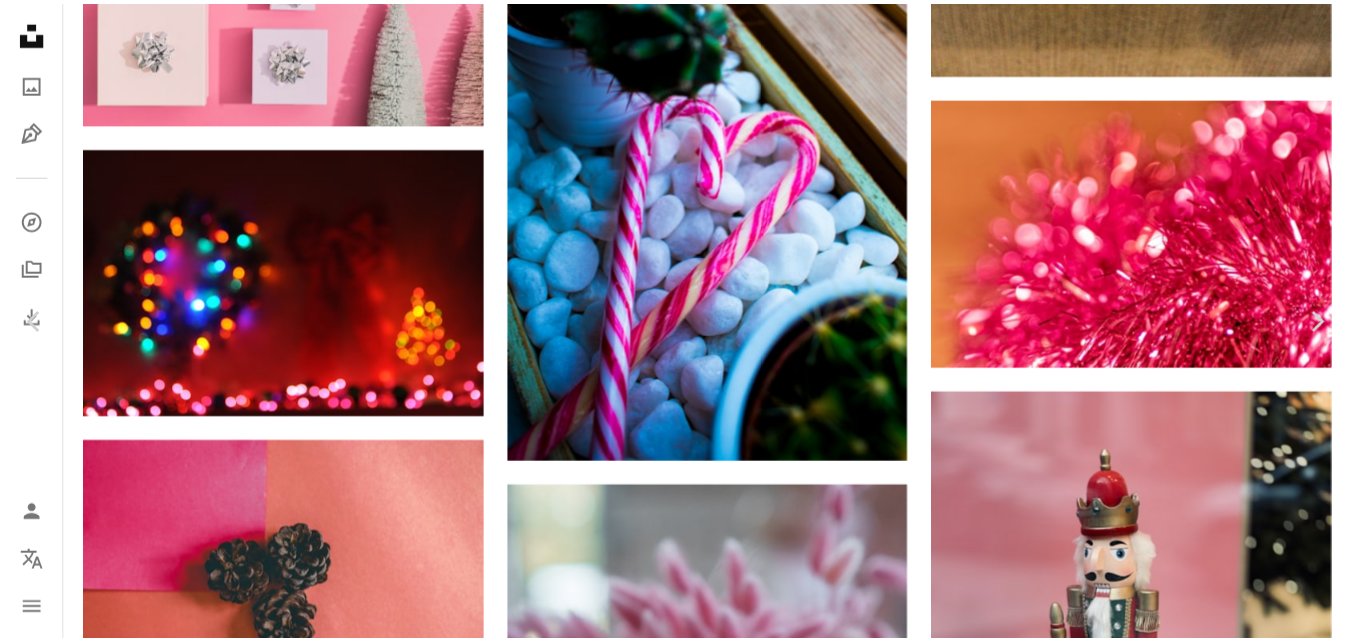 scroll, scrollTop: 2927, scrollLeft: 0, axis: vertical 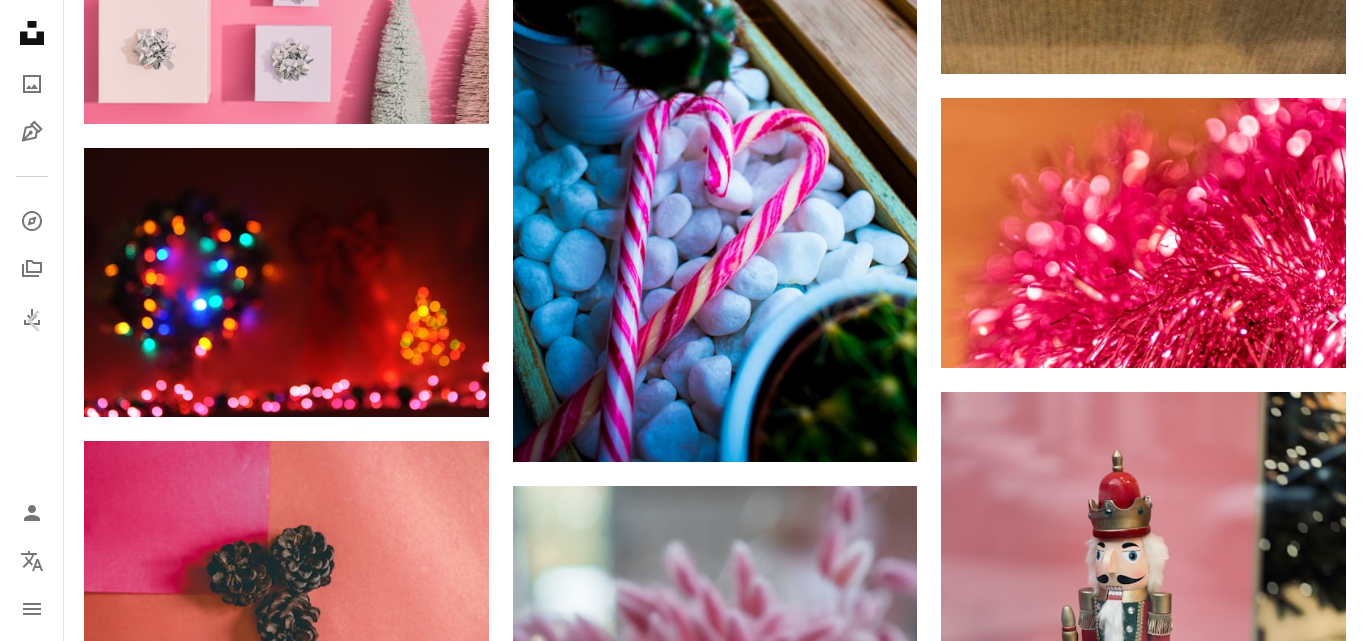 click on "An X shape" at bounding box center (20, 20) 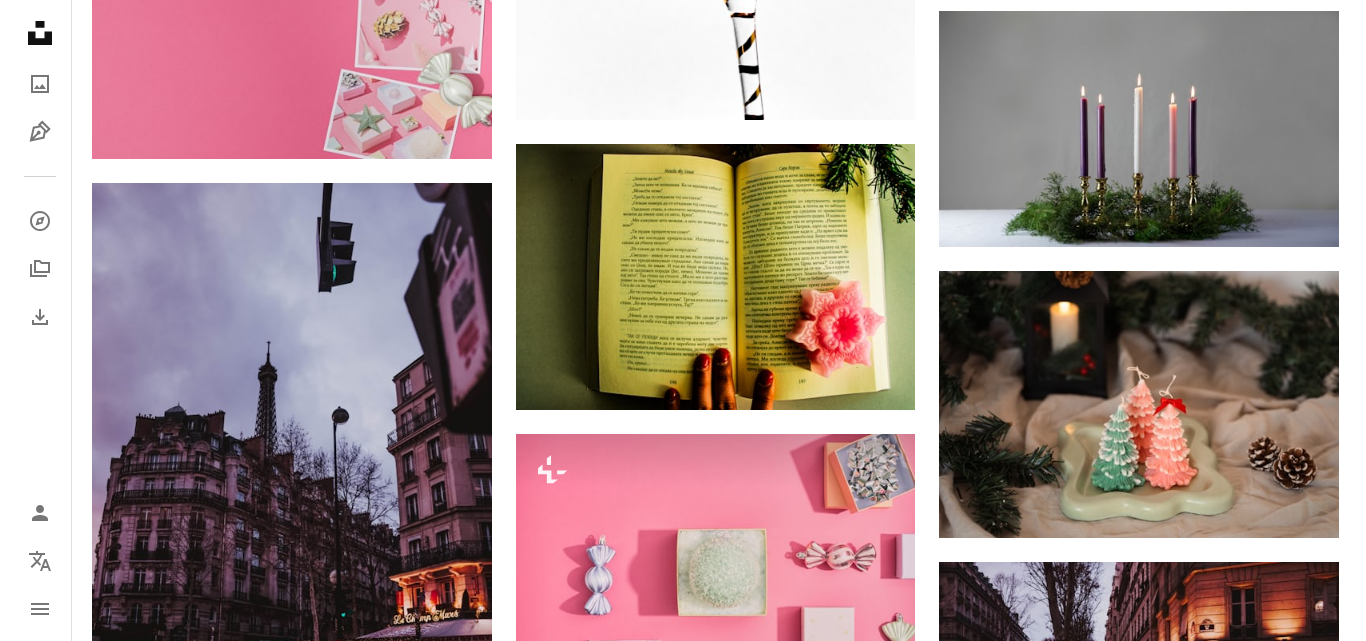 scroll, scrollTop: 19400, scrollLeft: 0, axis: vertical 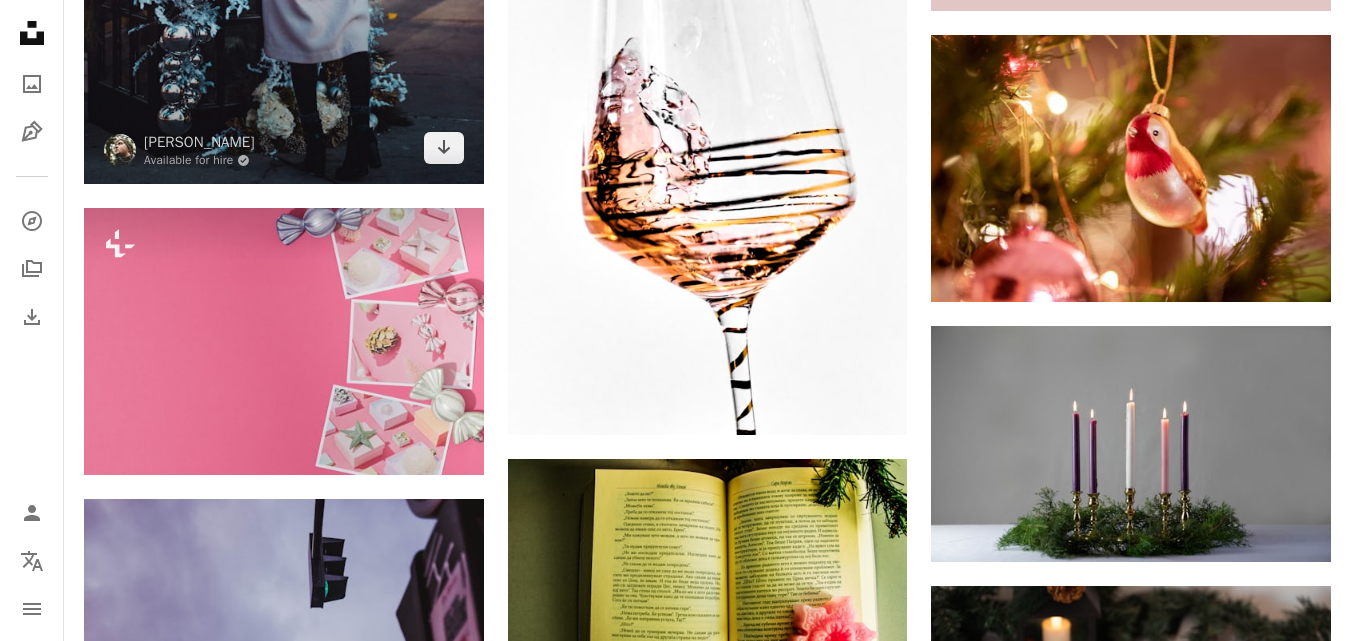 click at bounding box center (284, -116) 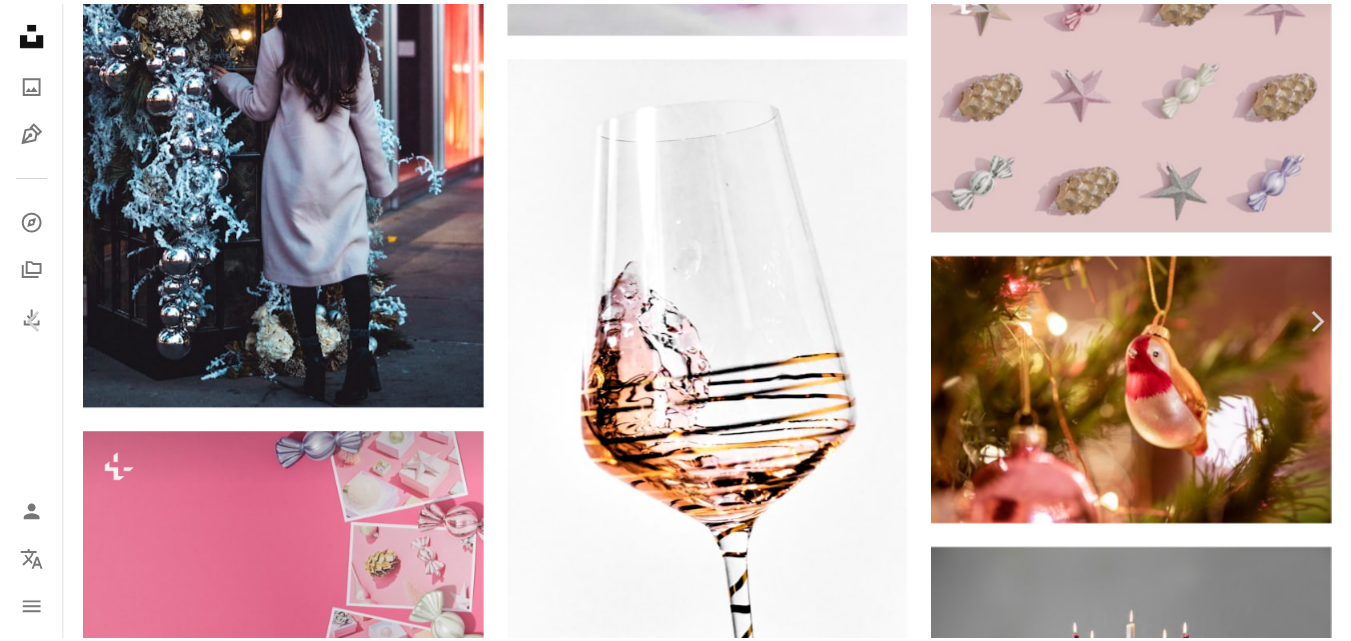 scroll, scrollTop: 15719, scrollLeft: 0, axis: vertical 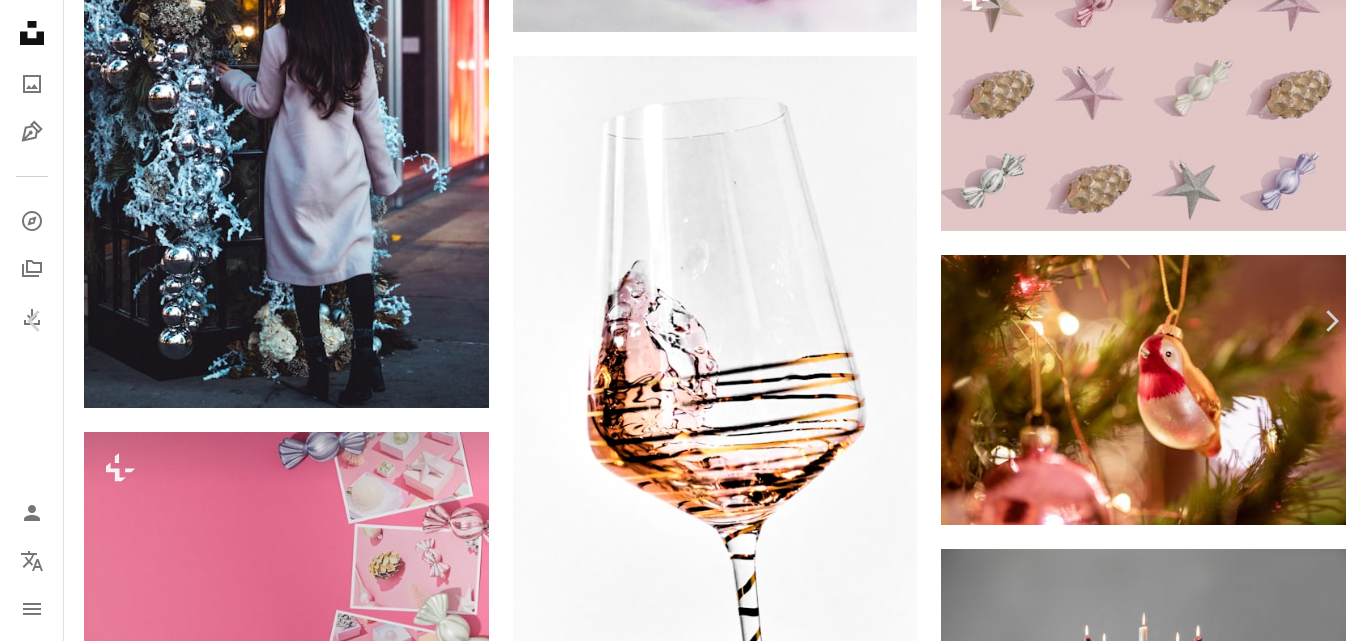 click on "An X shape" at bounding box center [20, 20] 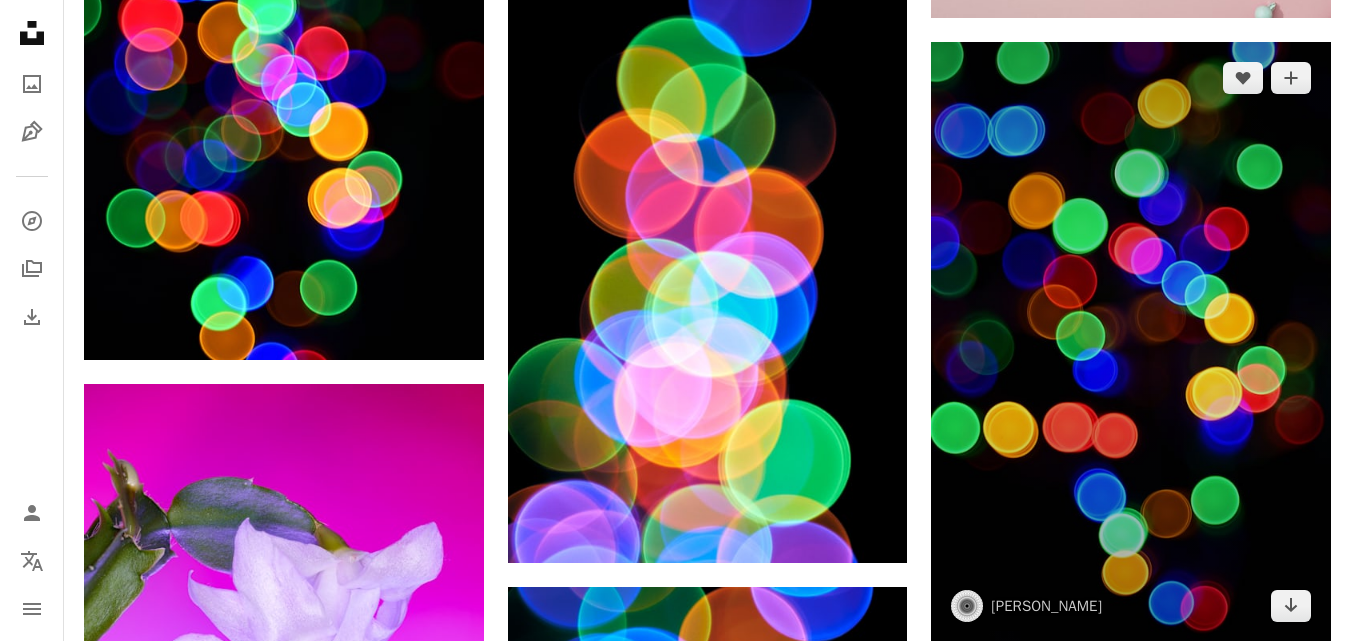 scroll, scrollTop: 29000, scrollLeft: 0, axis: vertical 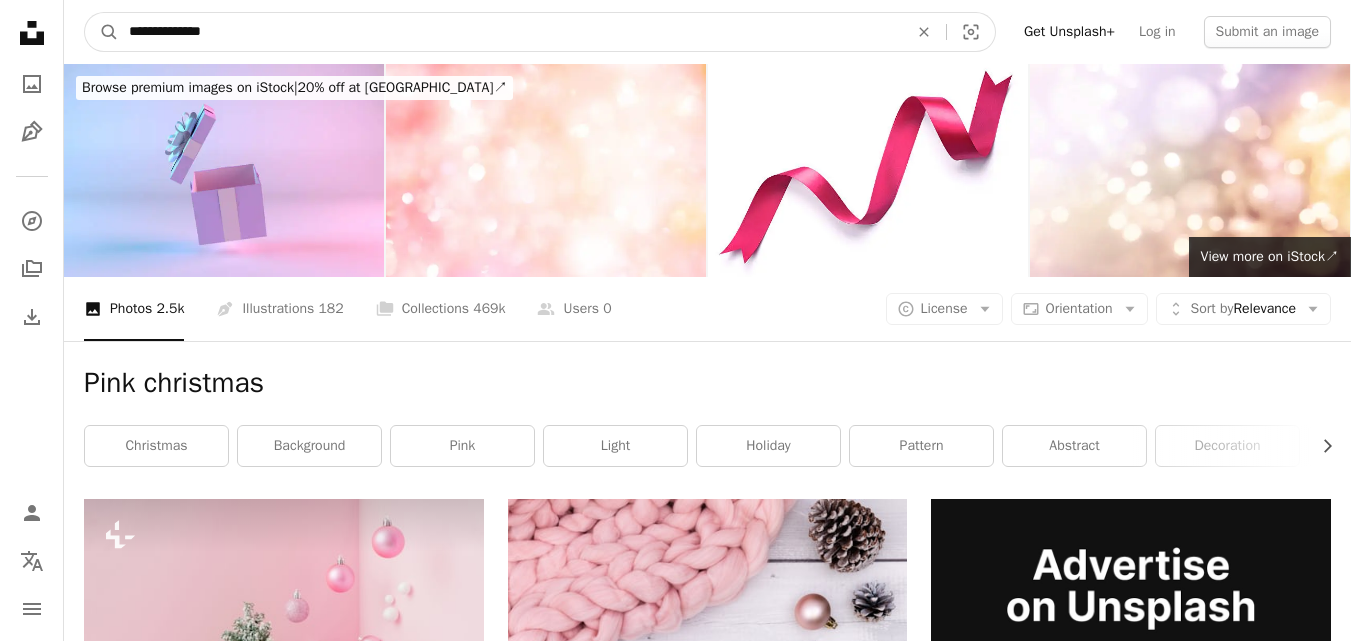 click on "**********" at bounding box center [510, 32] 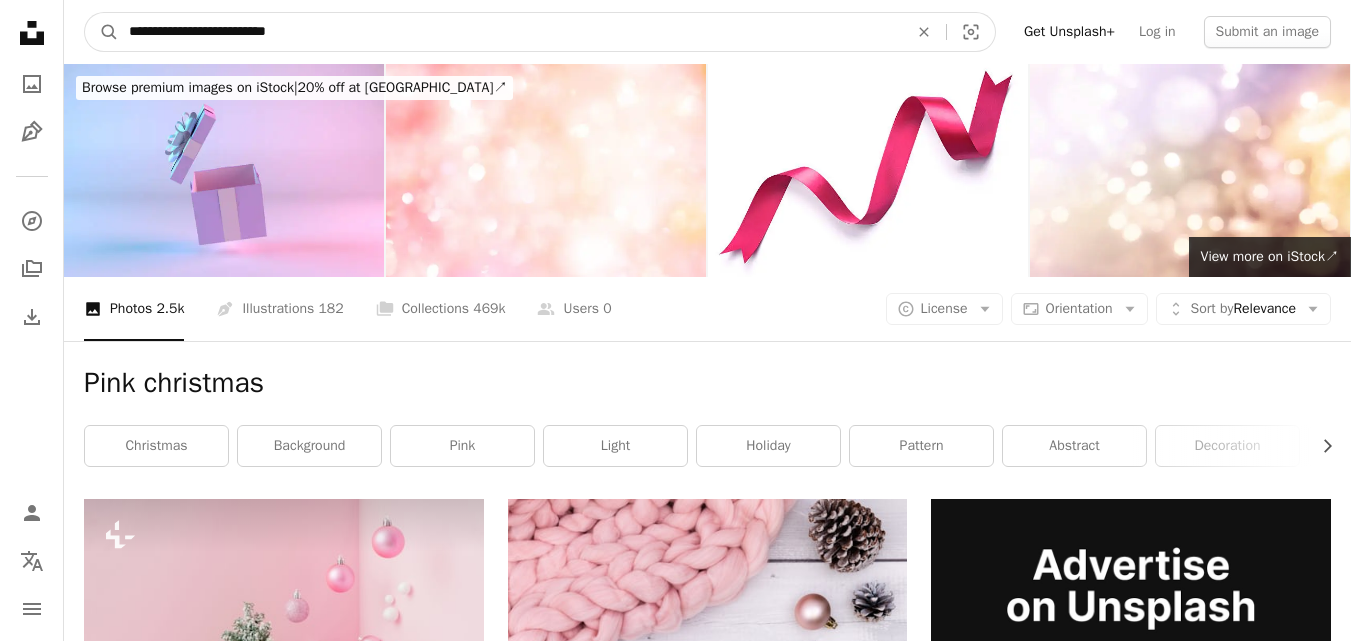 type on "**********" 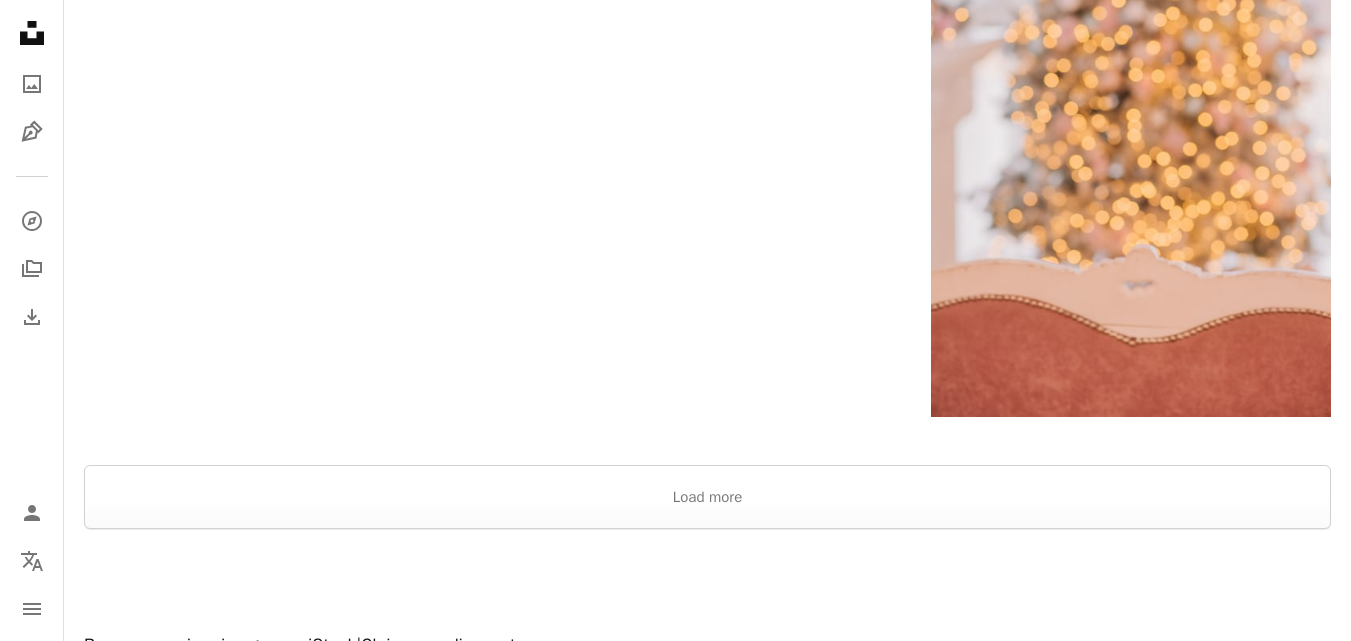 scroll, scrollTop: 4000, scrollLeft: 0, axis: vertical 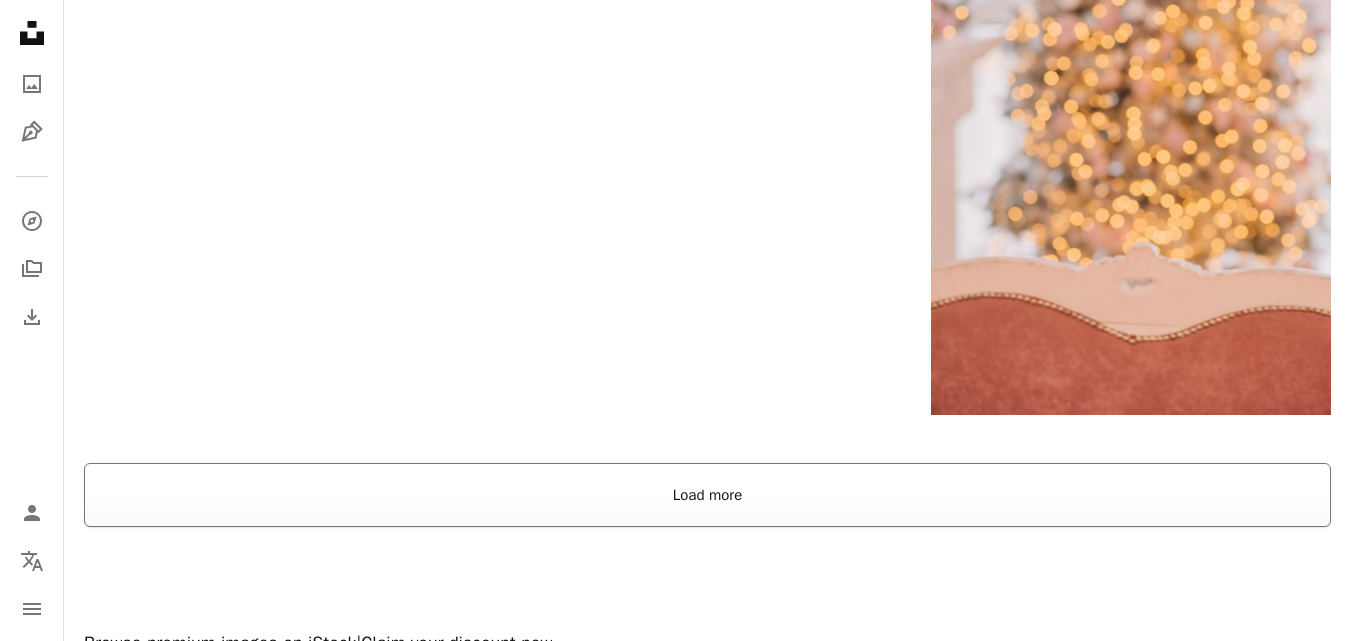click on "Load more" at bounding box center [707, 495] 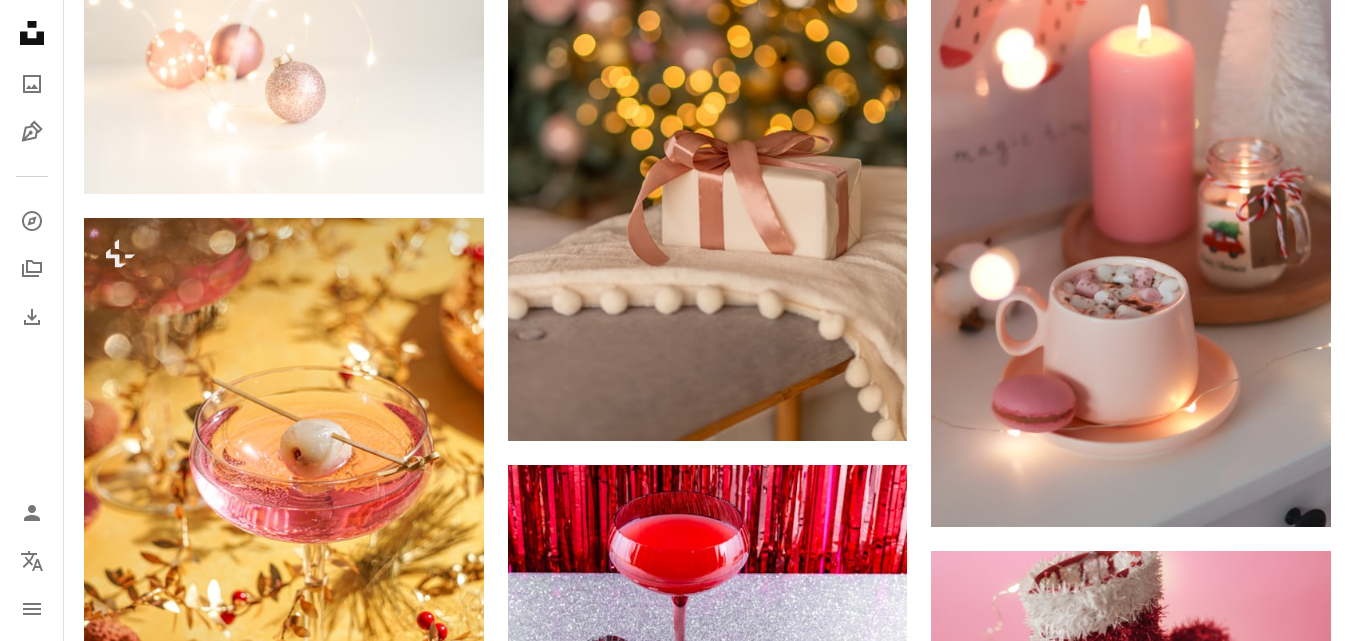 scroll, scrollTop: 12200, scrollLeft: 0, axis: vertical 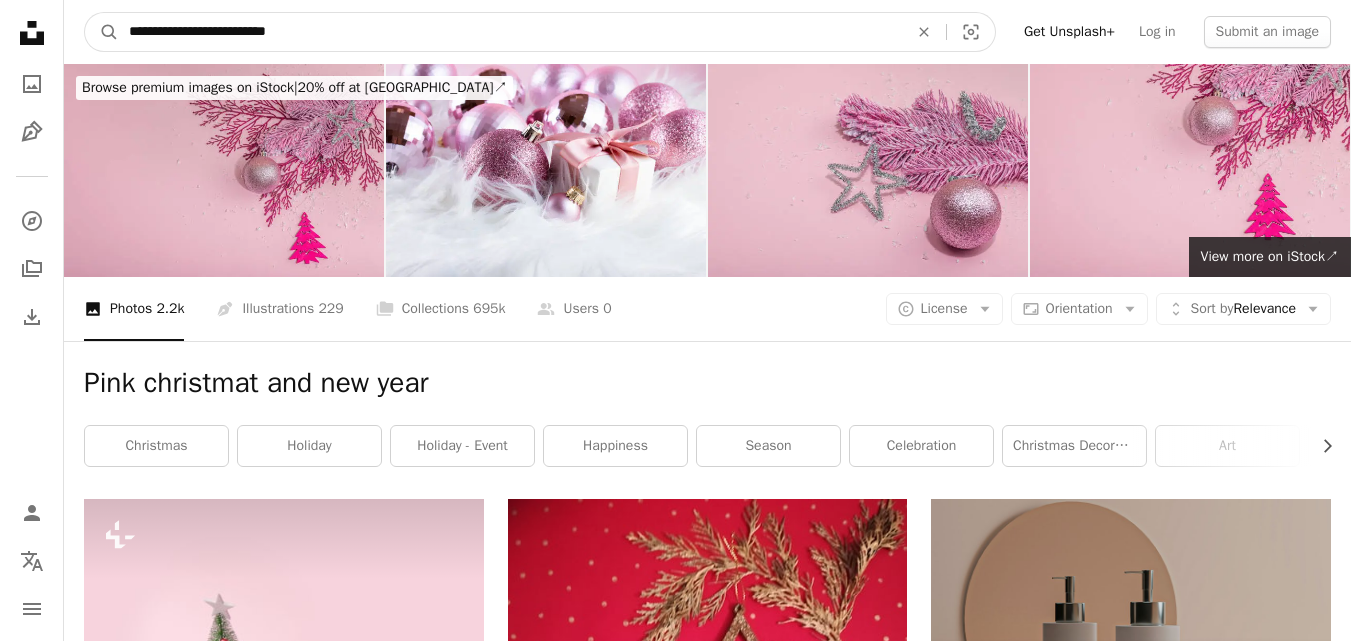 drag, startPoint x: 245, startPoint y: 44, endPoint x: 157, endPoint y: 45, distance: 88.005684 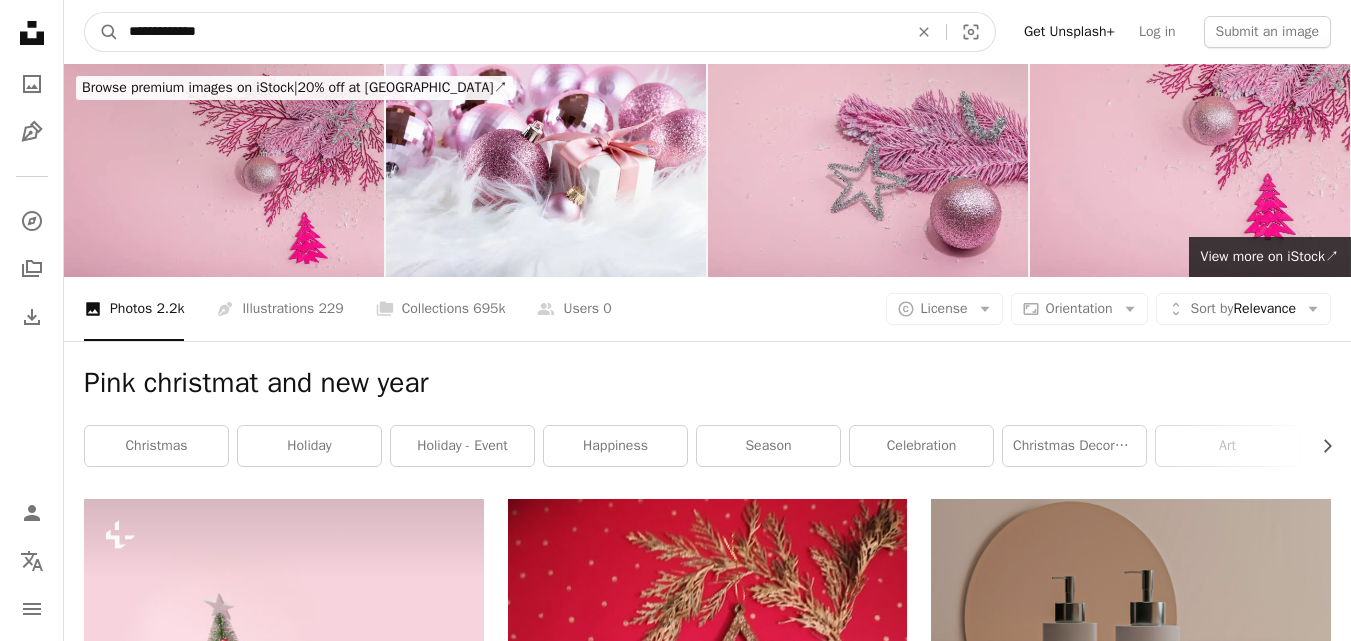 type on "**********" 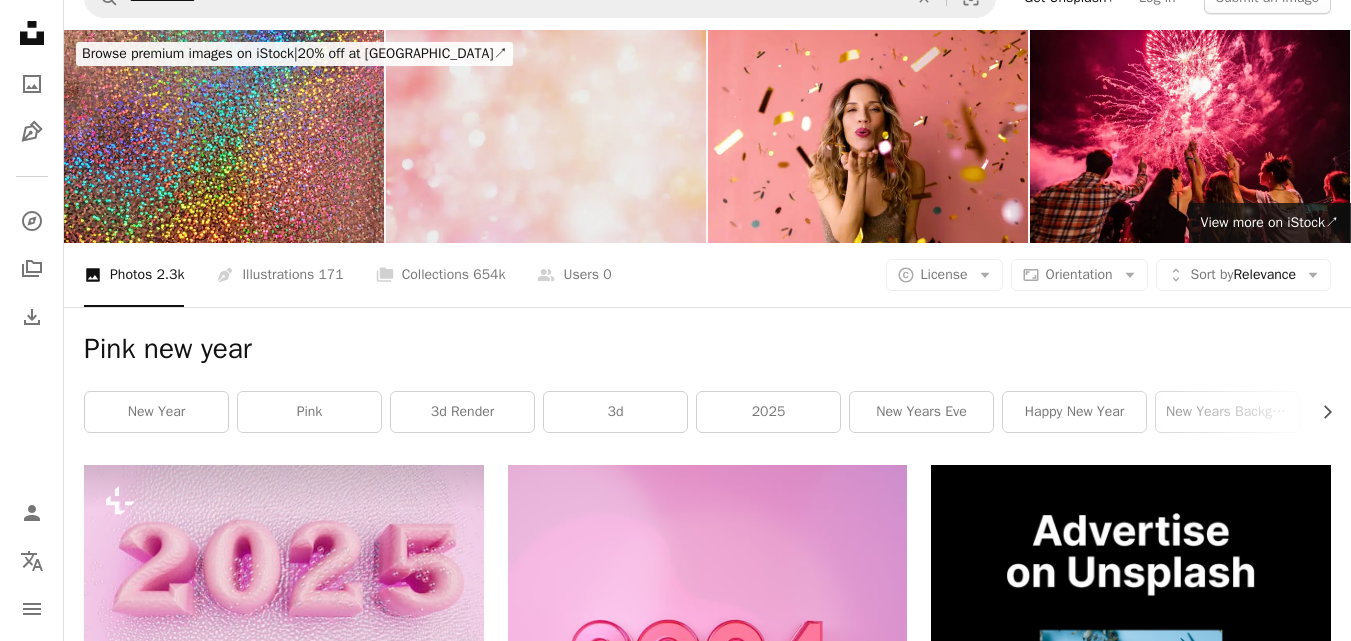 scroll, scrollTop: 0, scrollLeft: 0, axis: both 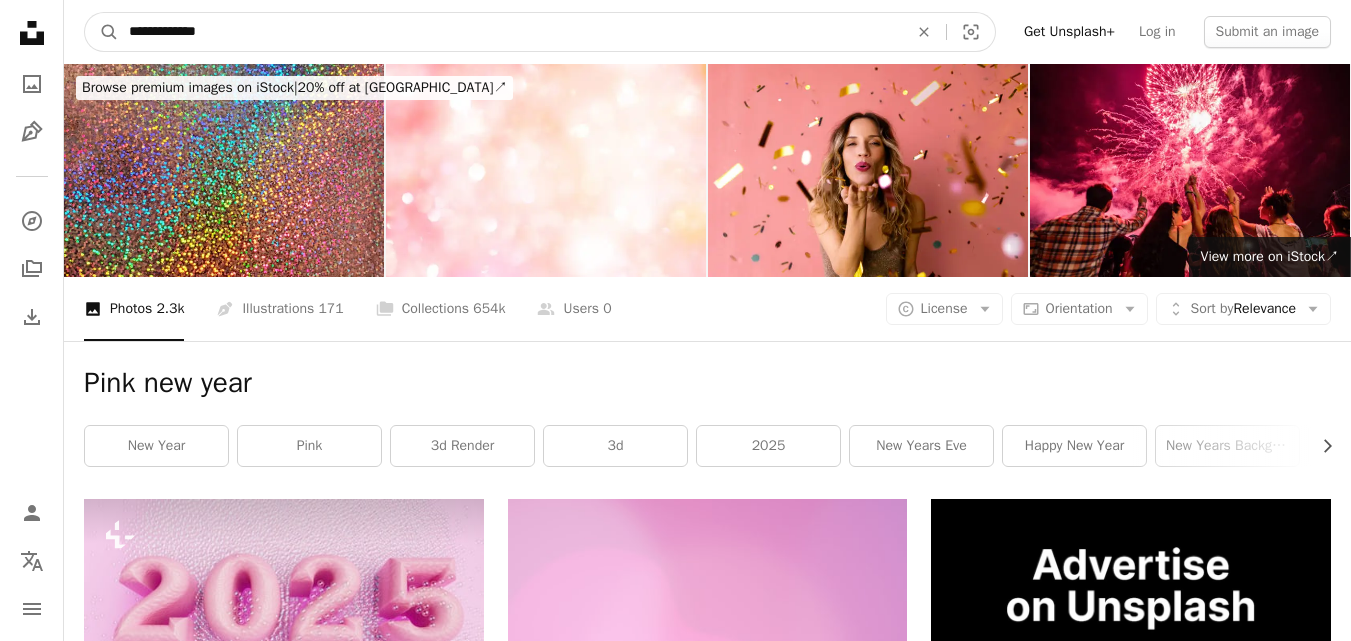 drag, startPoint x: 265, startPoint y: 20, endPoint x: 270, endPoint y: 29, distance: 10.29563 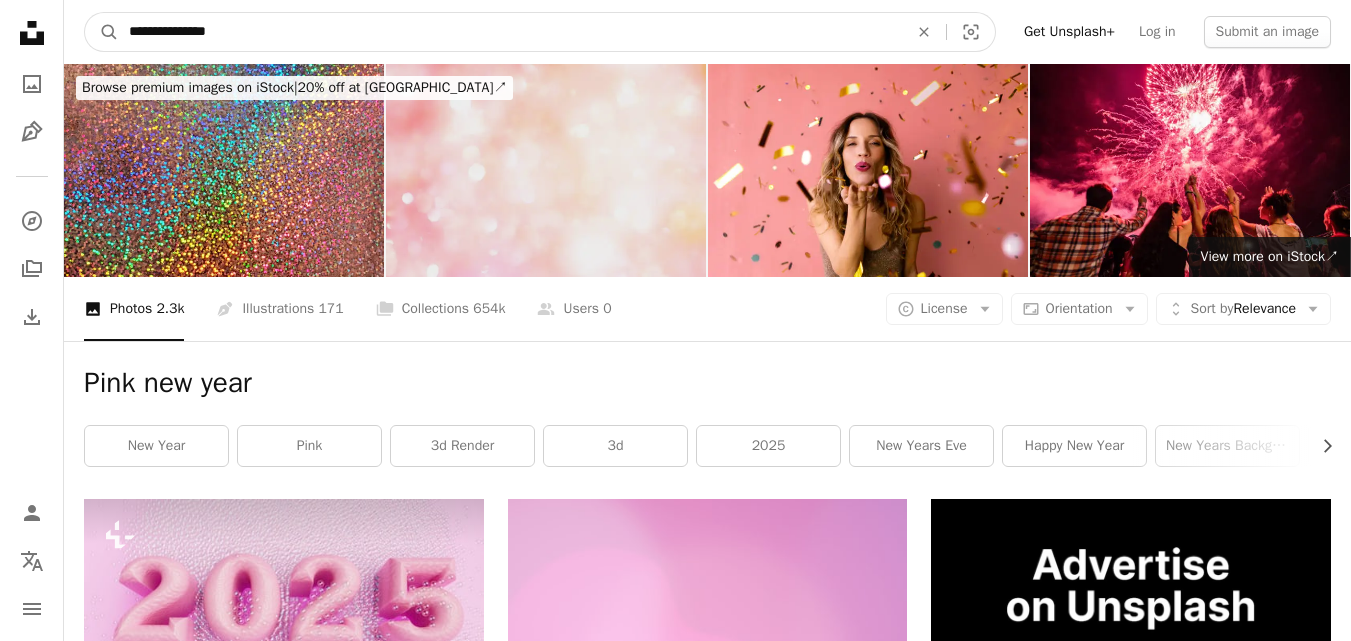 type on "**********" 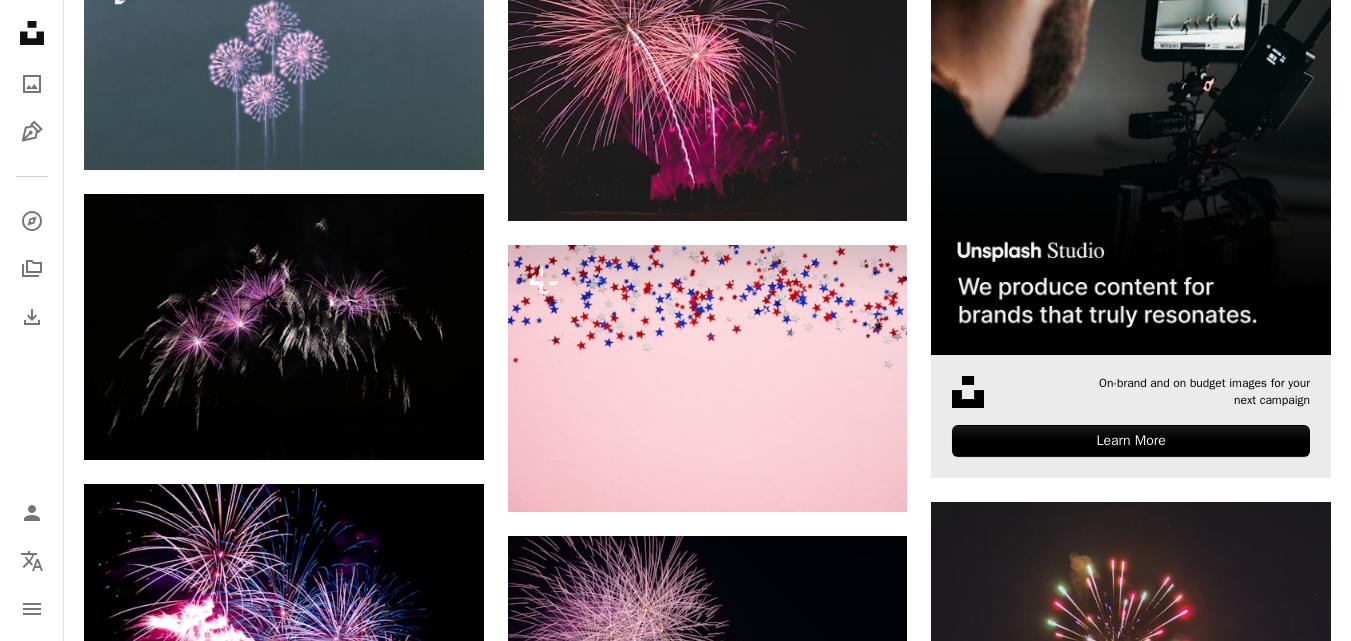 scroll, scrollTop: 500, scrollLeft: 0, axis: vertical 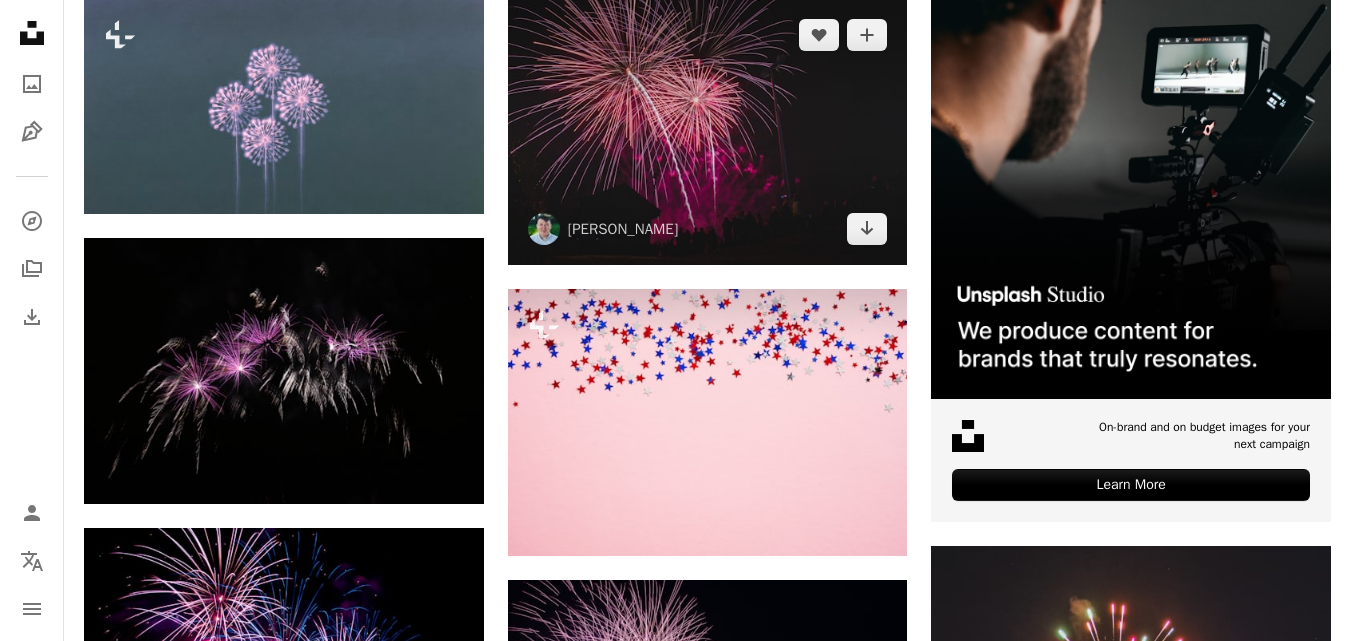 click at bounding box center [708, 132] 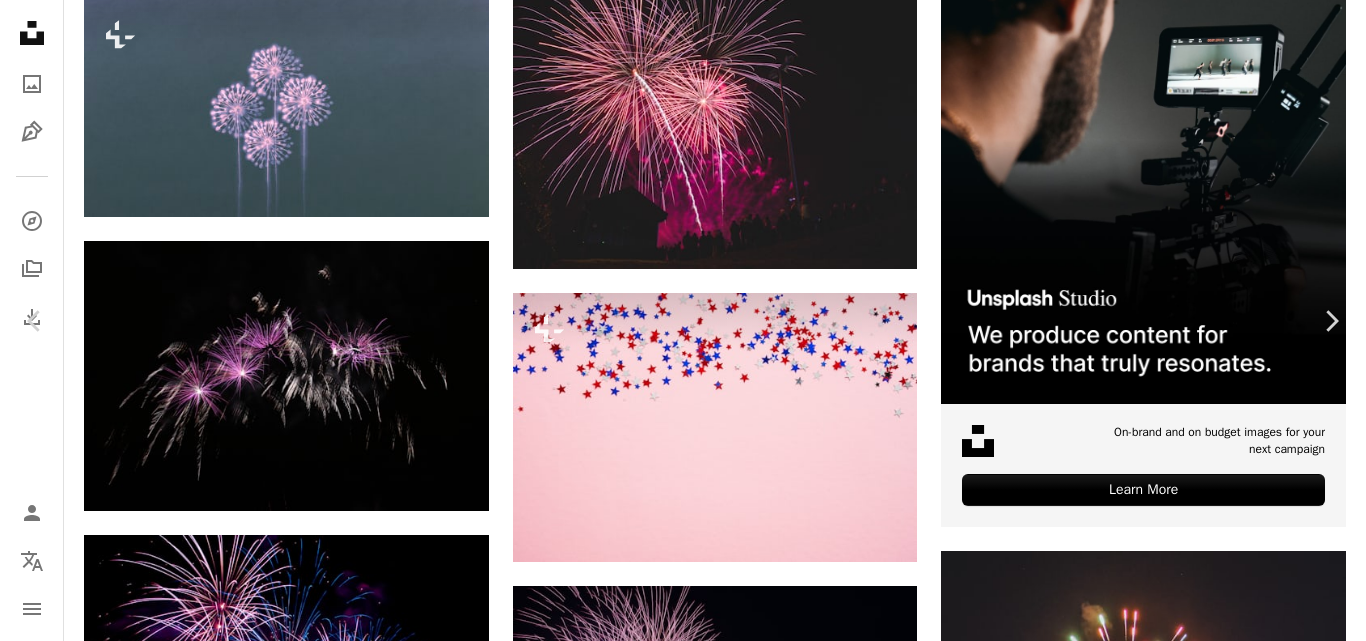 click on "Chevron down" 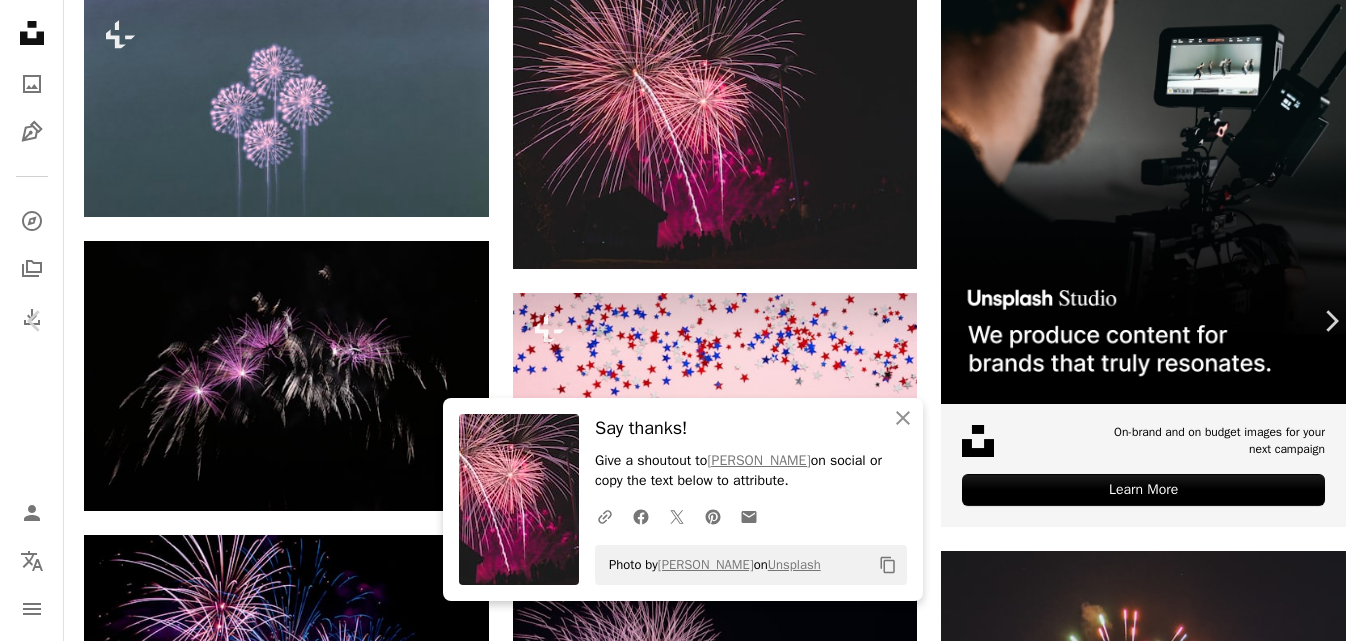 click on "An X shape" at bounding box center [20, 20] 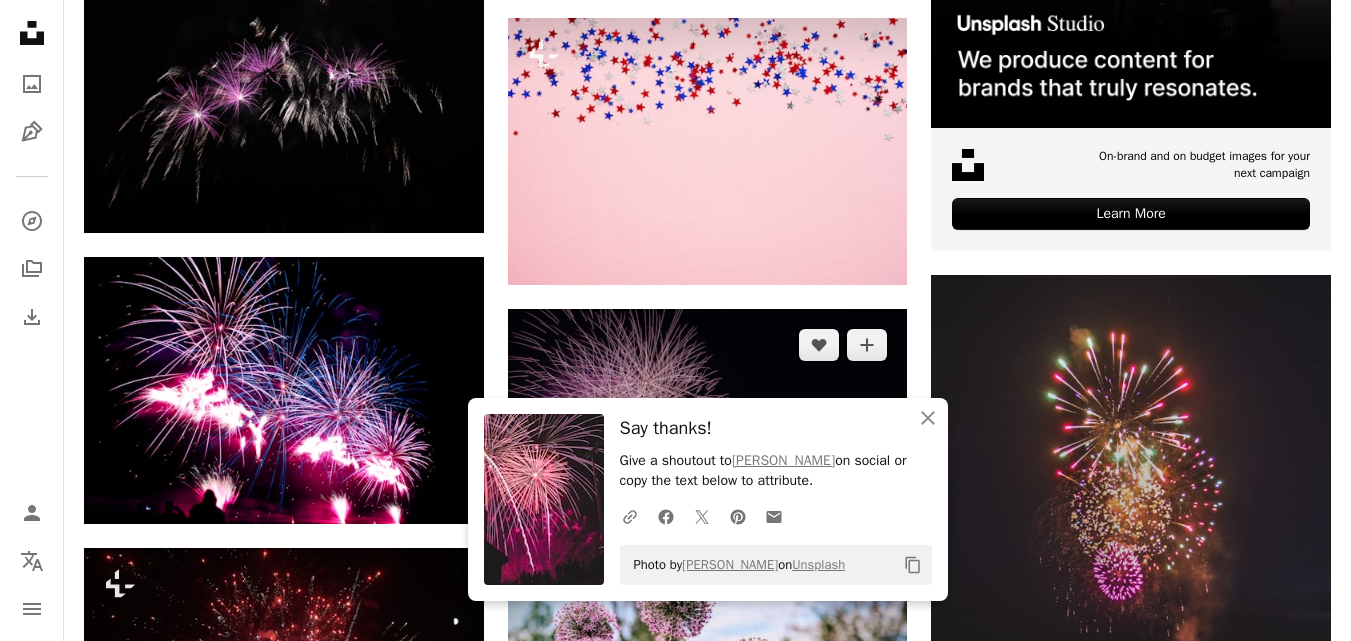 scroll, scrollTop: 800, scrollLeft: 0, axis: vertical 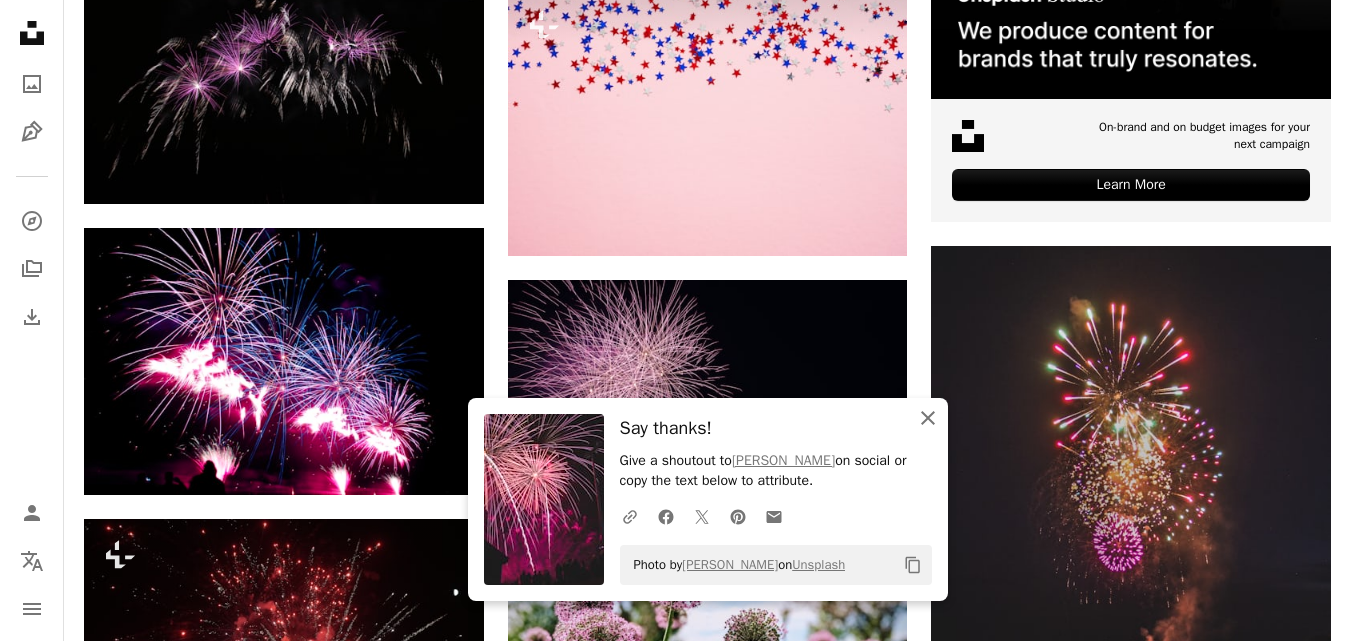 click on "An X shape" 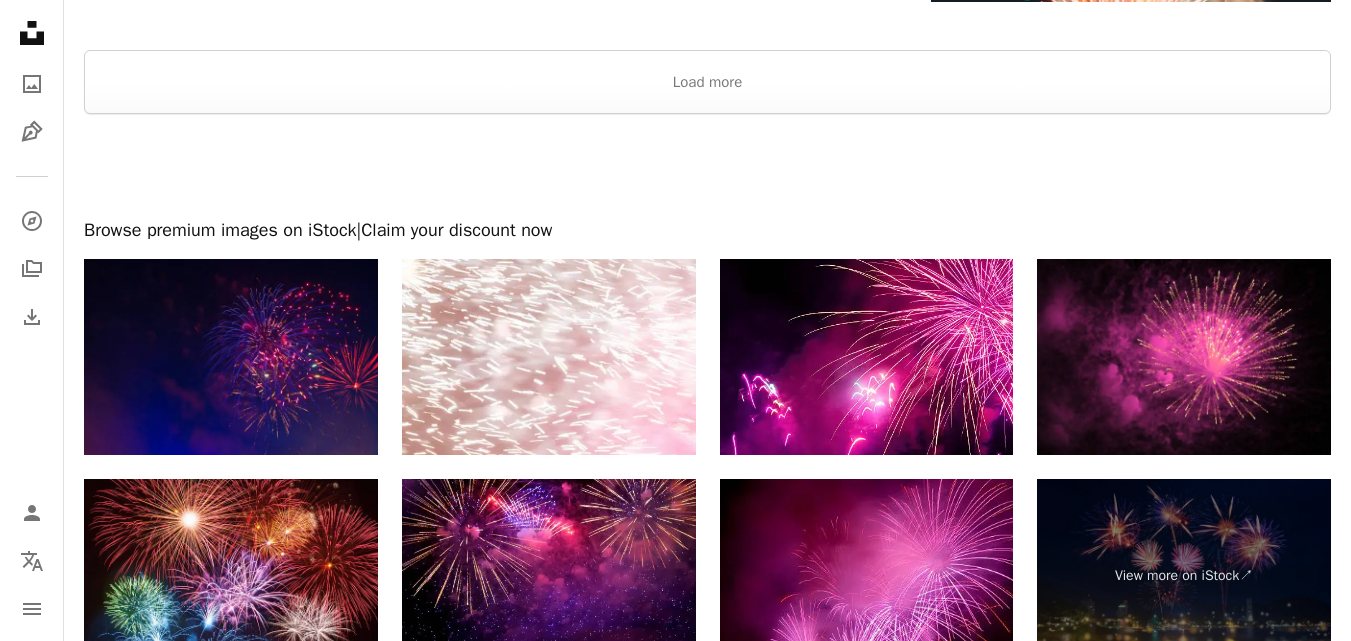 scroll, scrollTop: 3500, scrollLeft: 0, axis: vertical 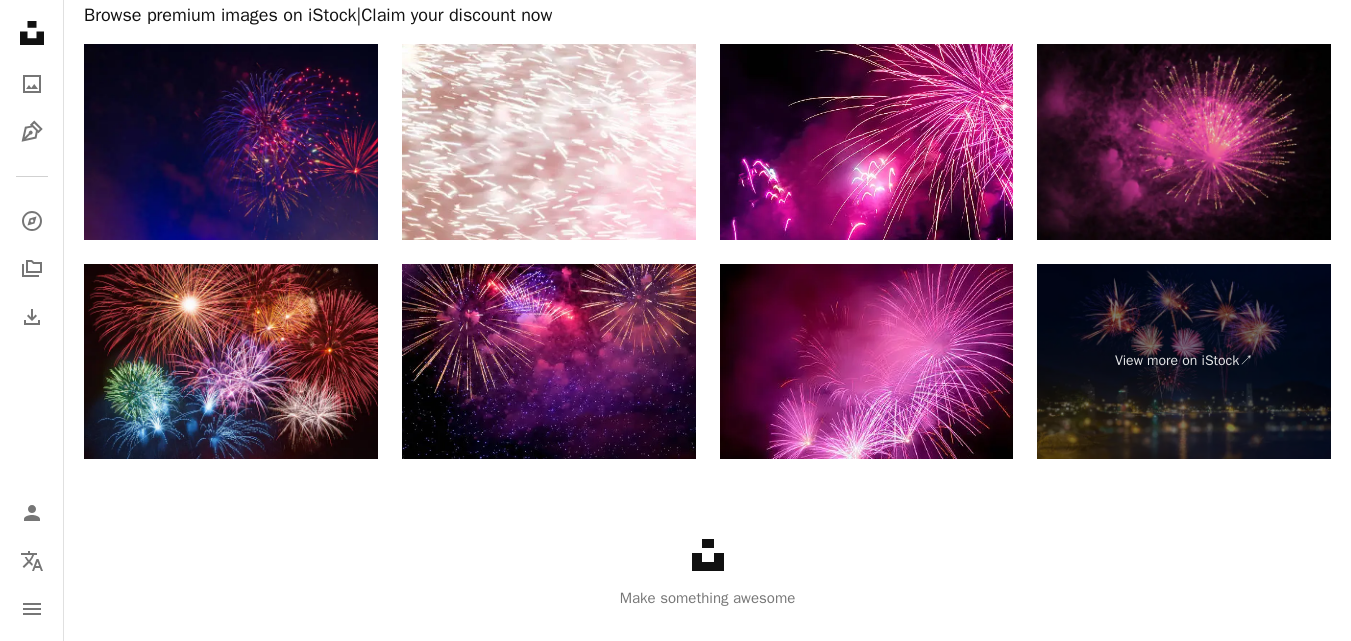 click at bounding box center (1184, 142) 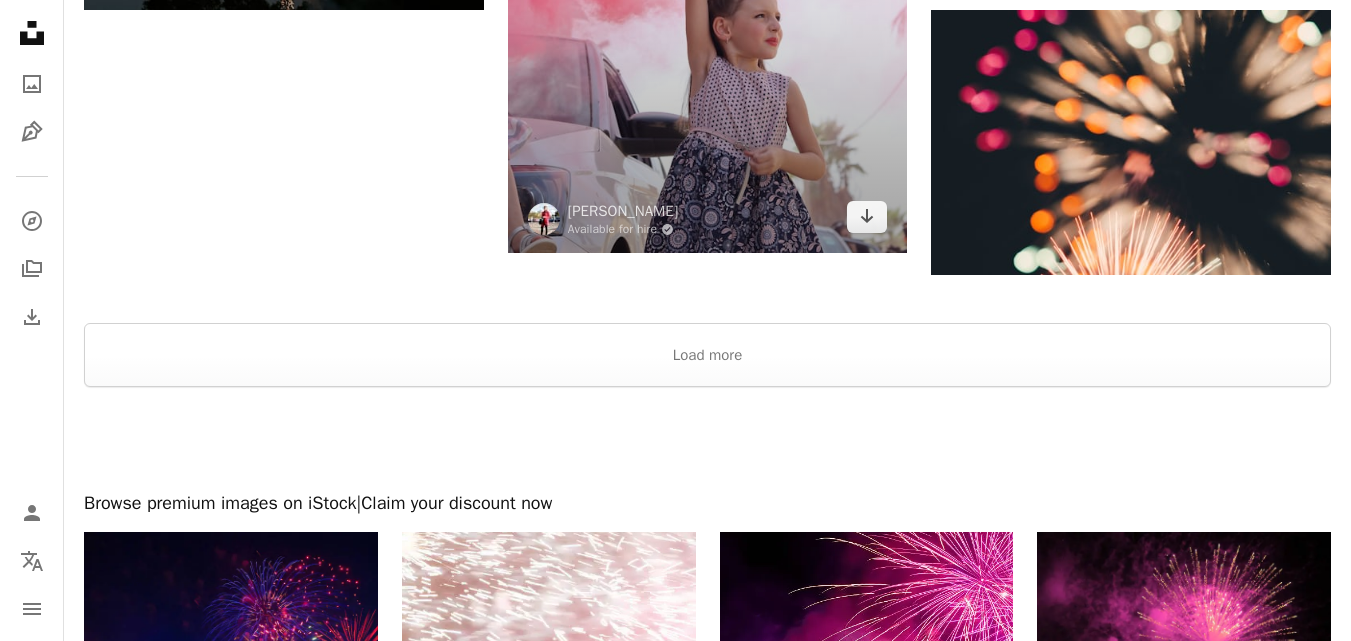 scroll, scrollTop: 2900, scrollLeft: 0, axis: vertical 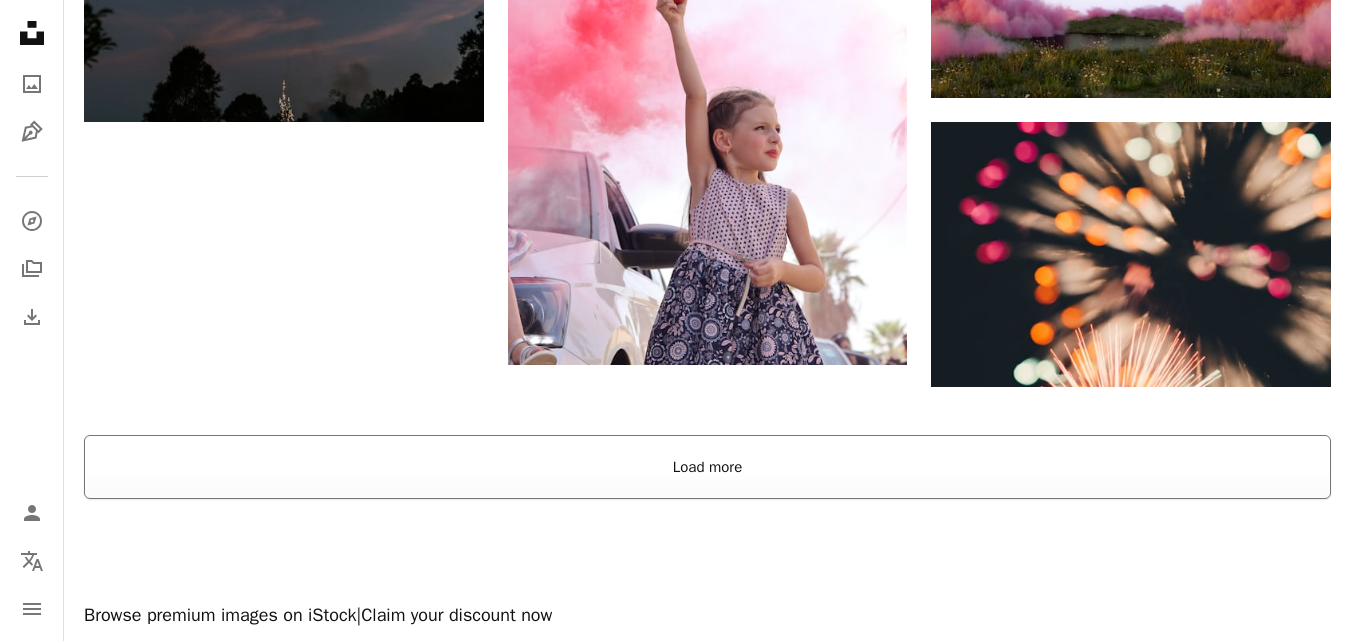click on "Load more" at bounding box center (707, 467) 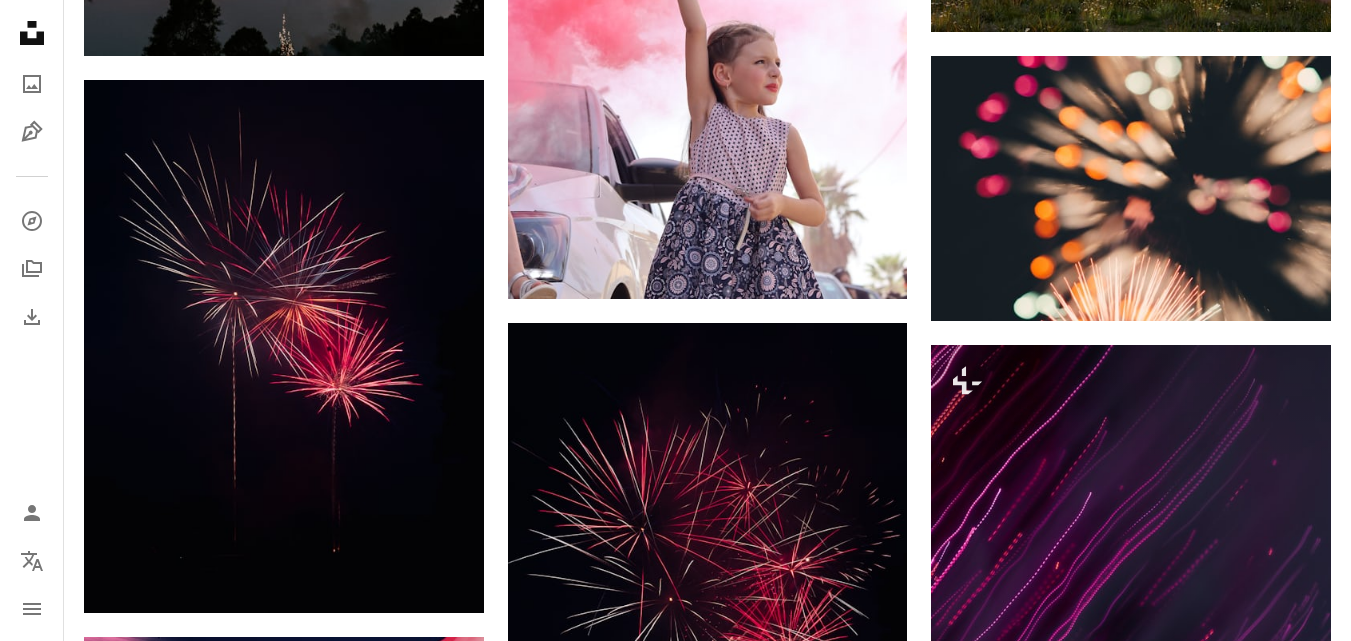 scroll, scrollTop: 3000, scrollLeft: 0, axis: vertical 